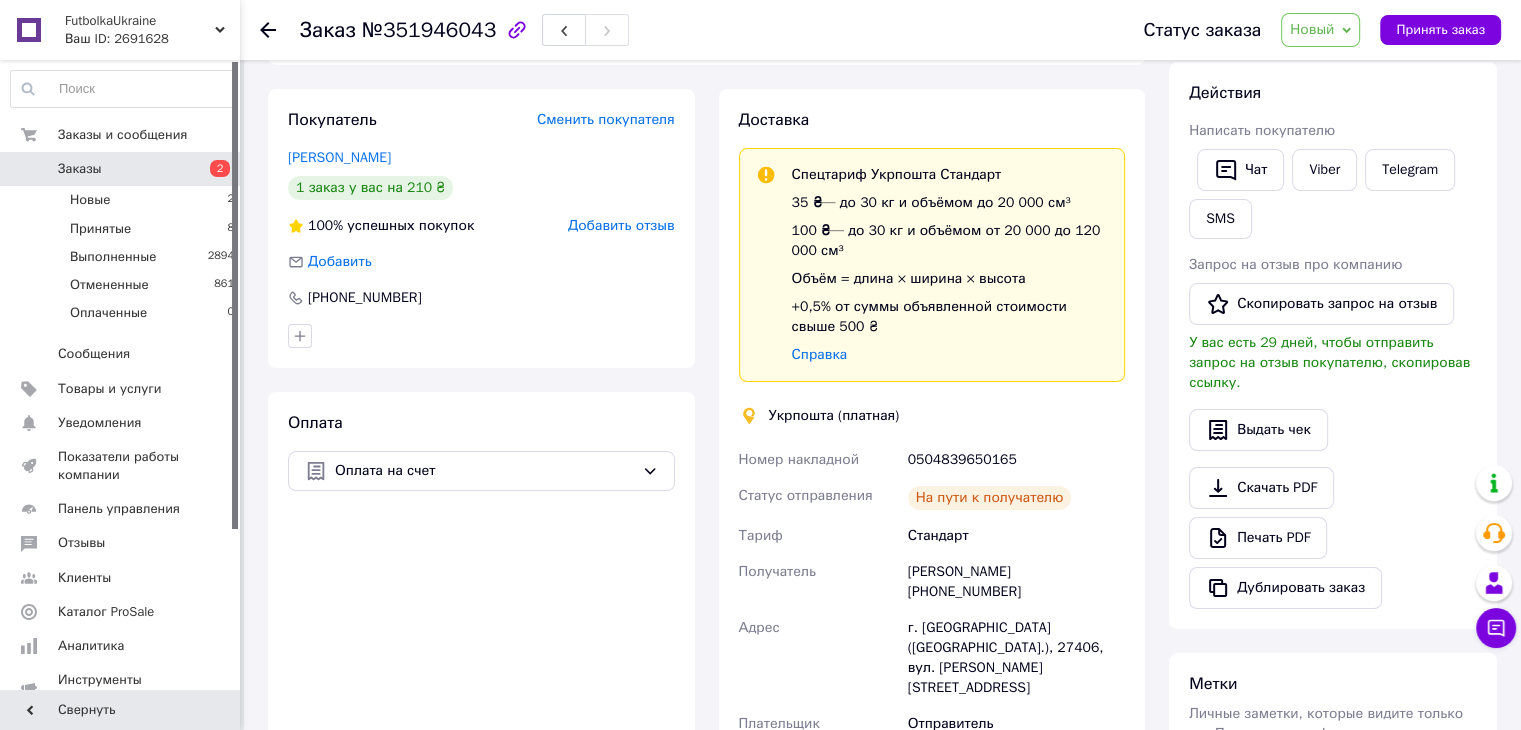 scroll, scrollTop: 300, scrollLeft: 0, axis: vertical 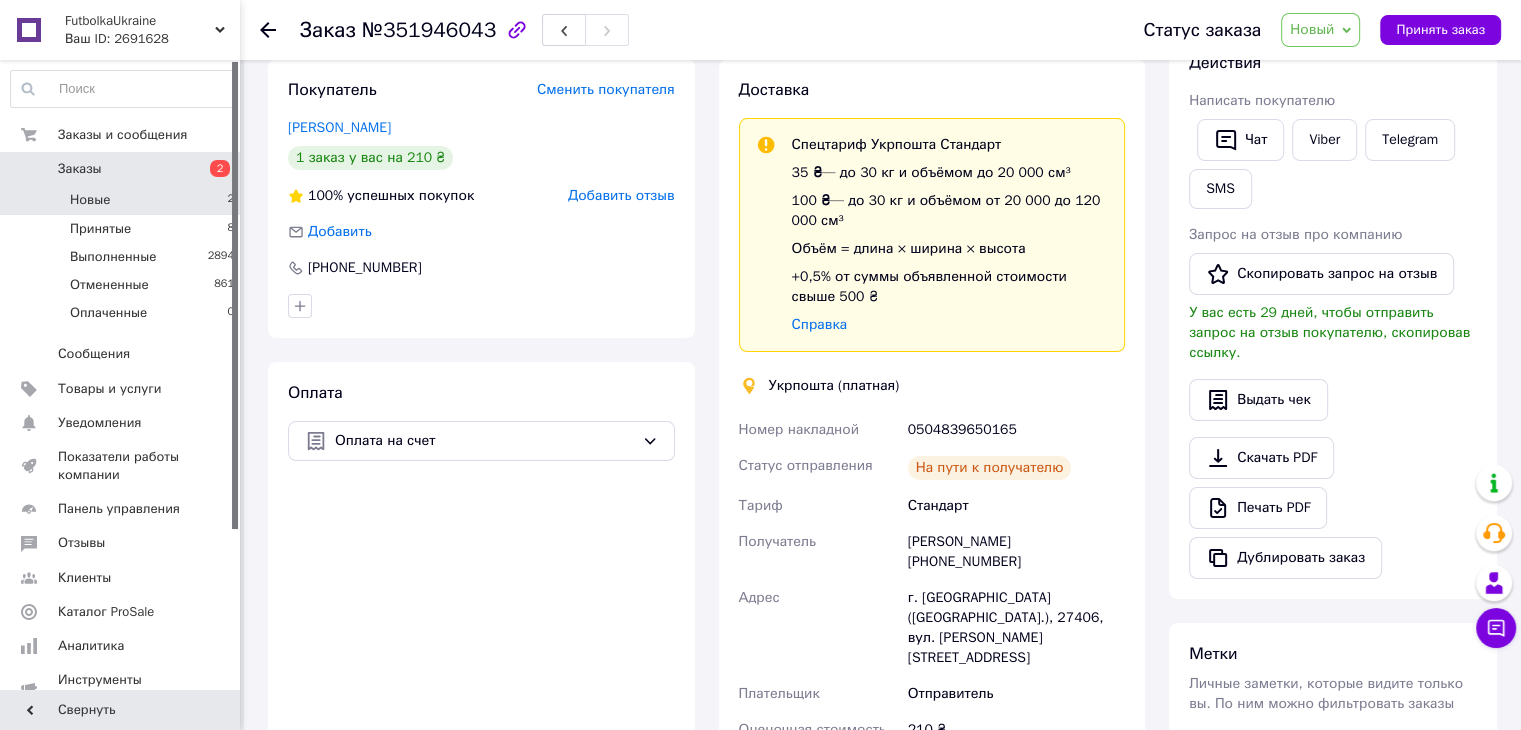 click on "Новые" at bounding box center [90, 200] 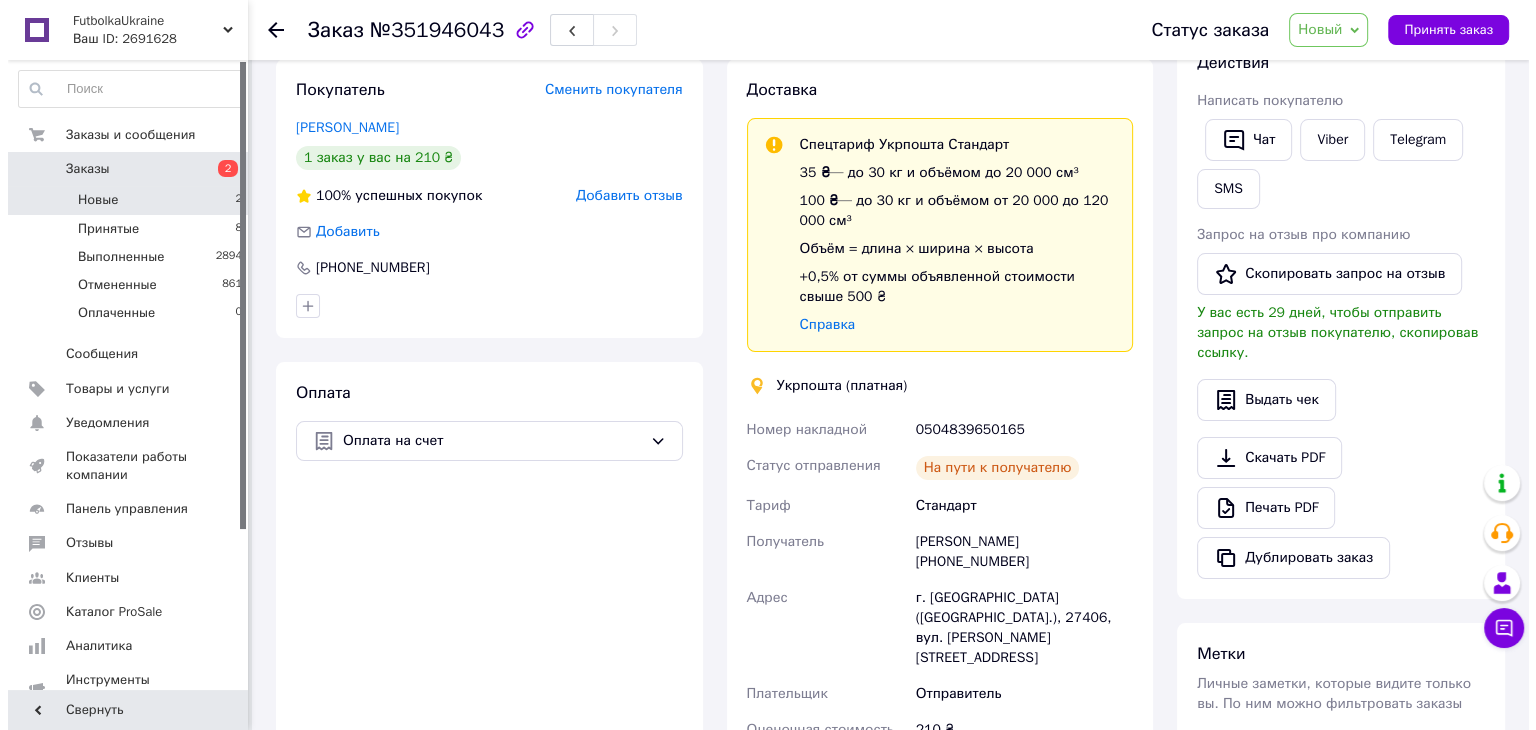 scroll, scrollTop: 0, scrollLeft: 0, axis: both 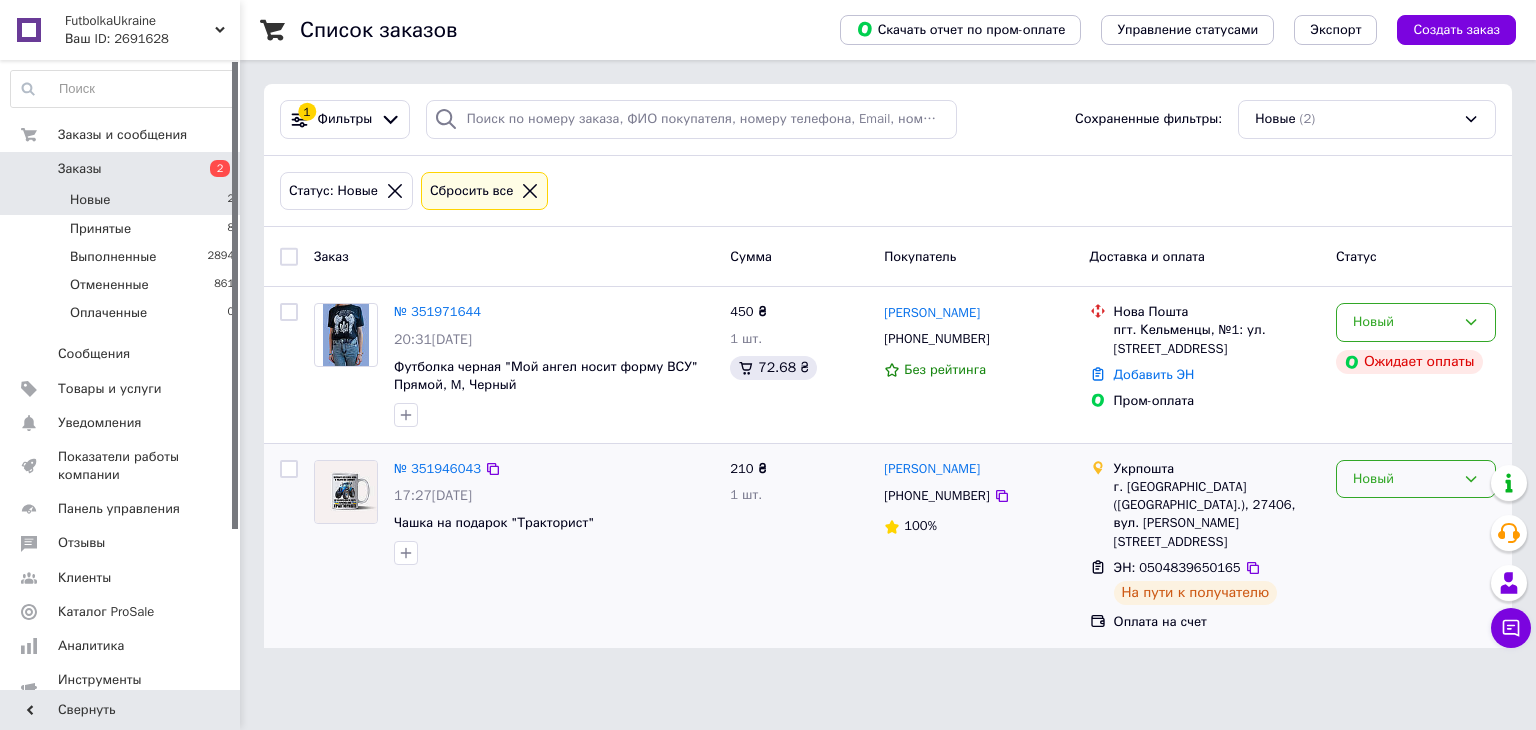 click on "Новый" at bounding box center [1404, 479] 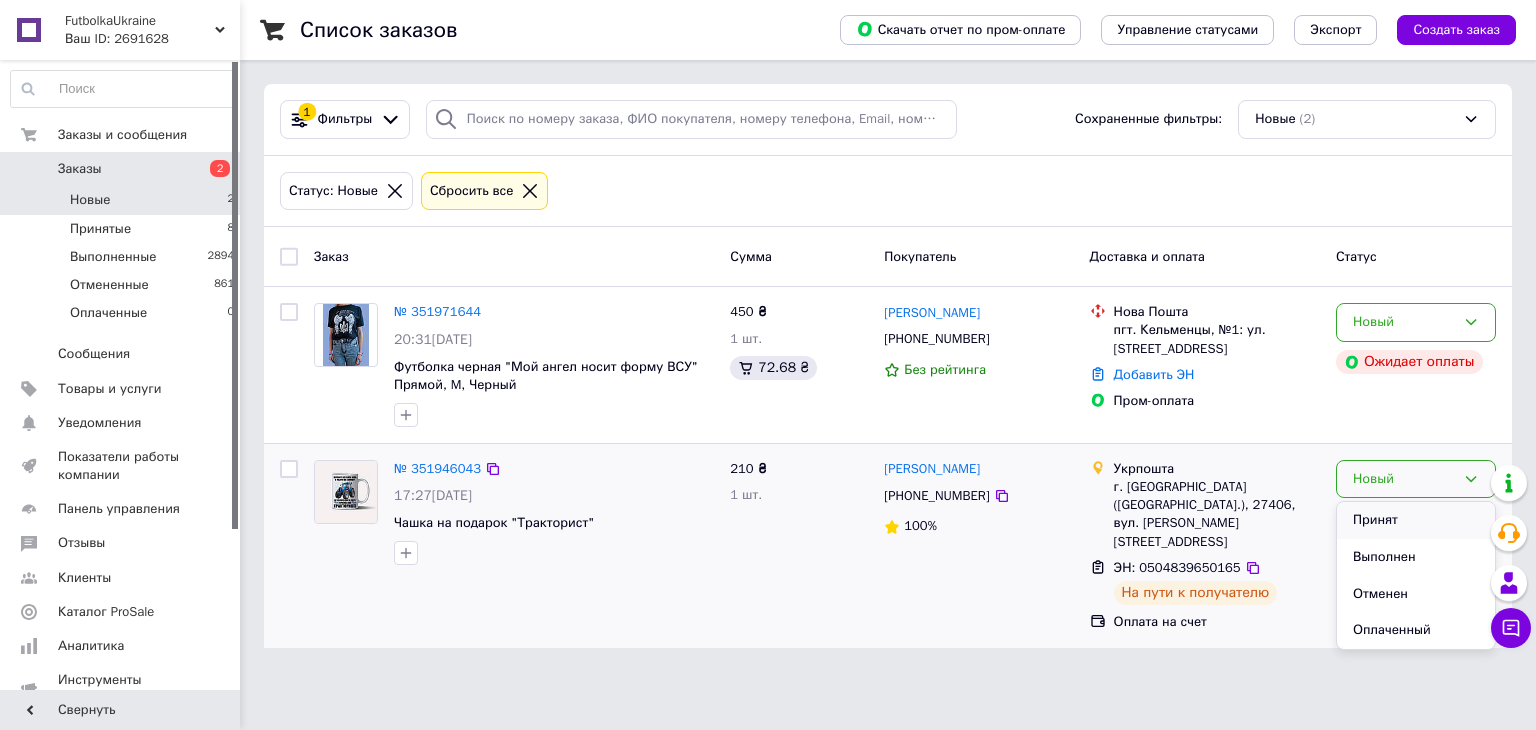 click on "Принят" at bounding box center [1416, 520] 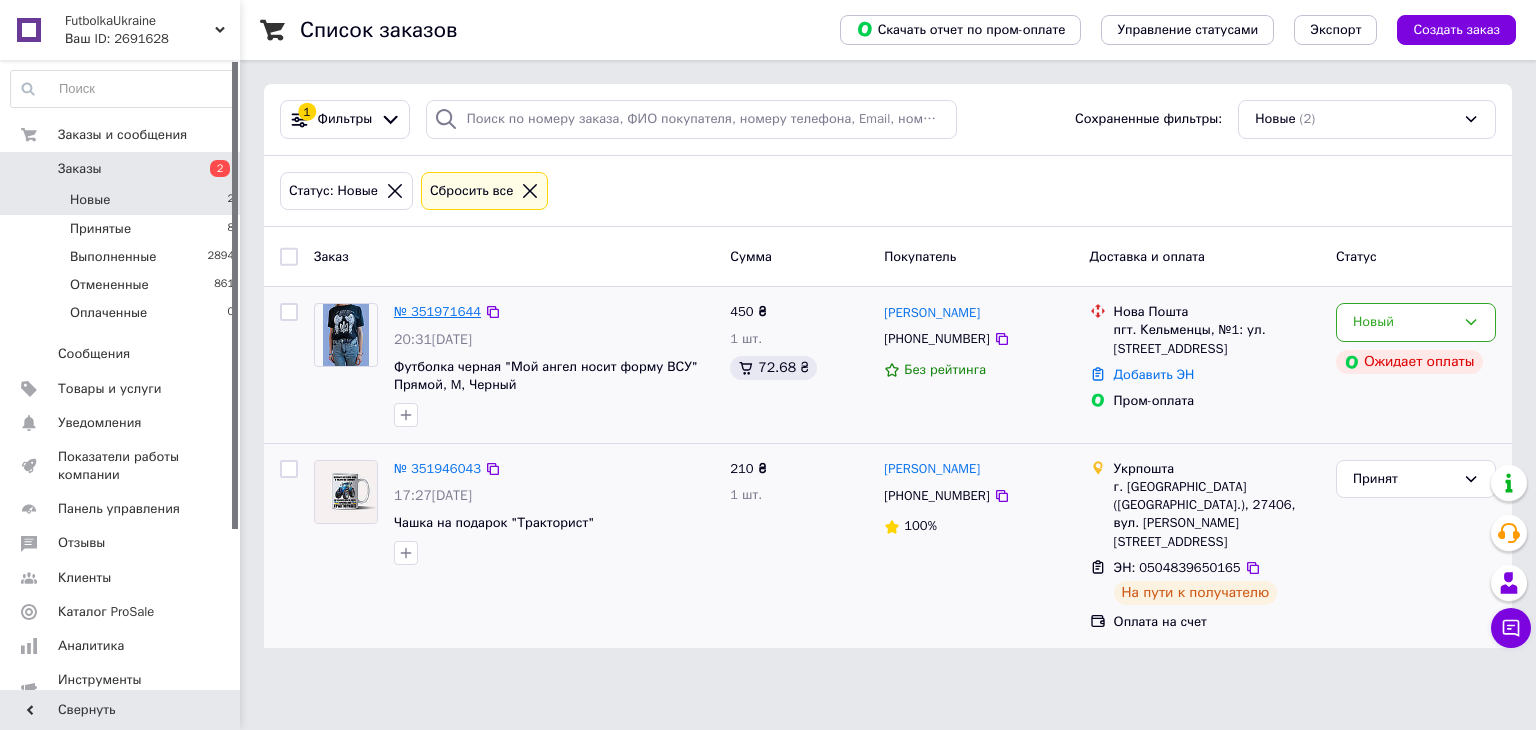 click on "№ 351971644" at bounding box center (437, 311) 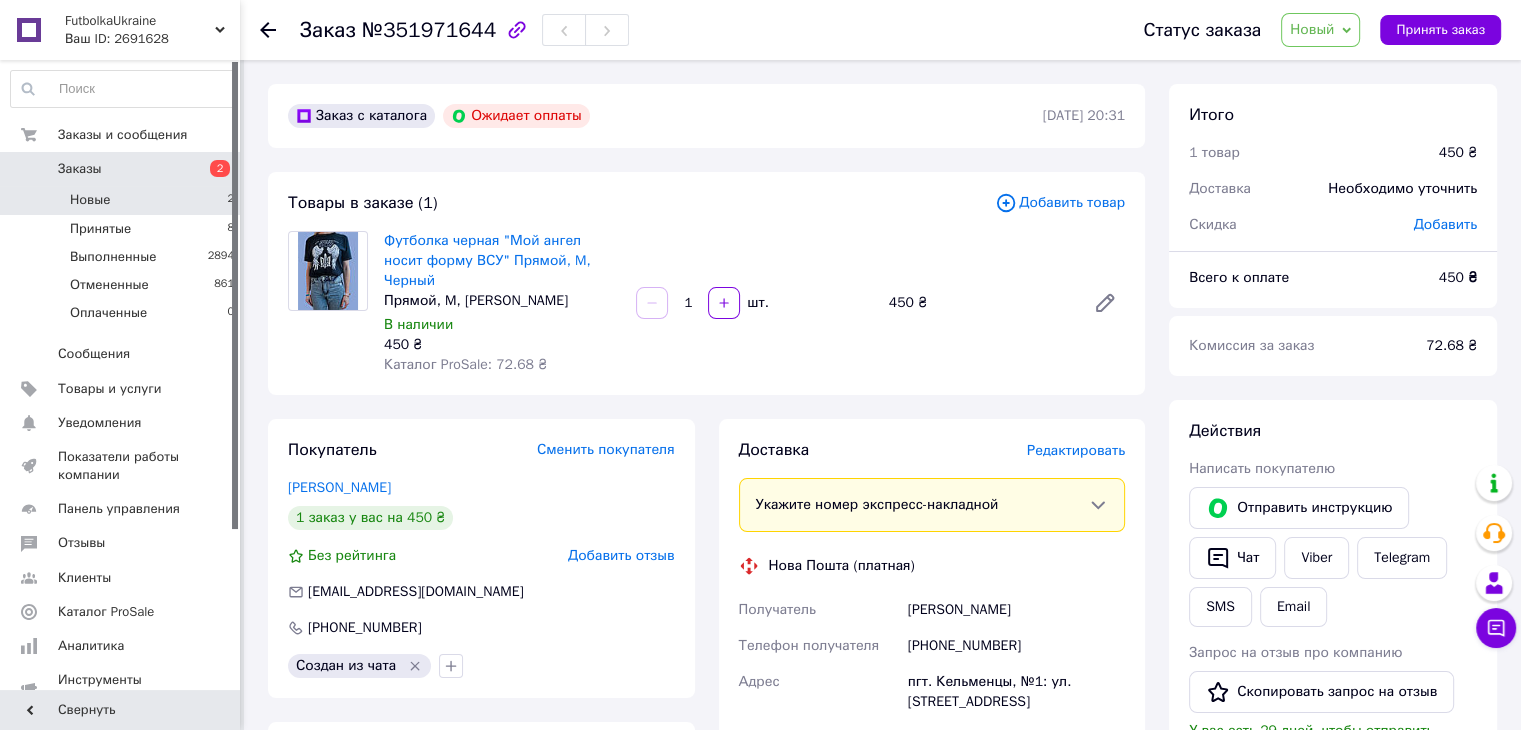 click on "Новые 2" at bounding box center [123, 200] 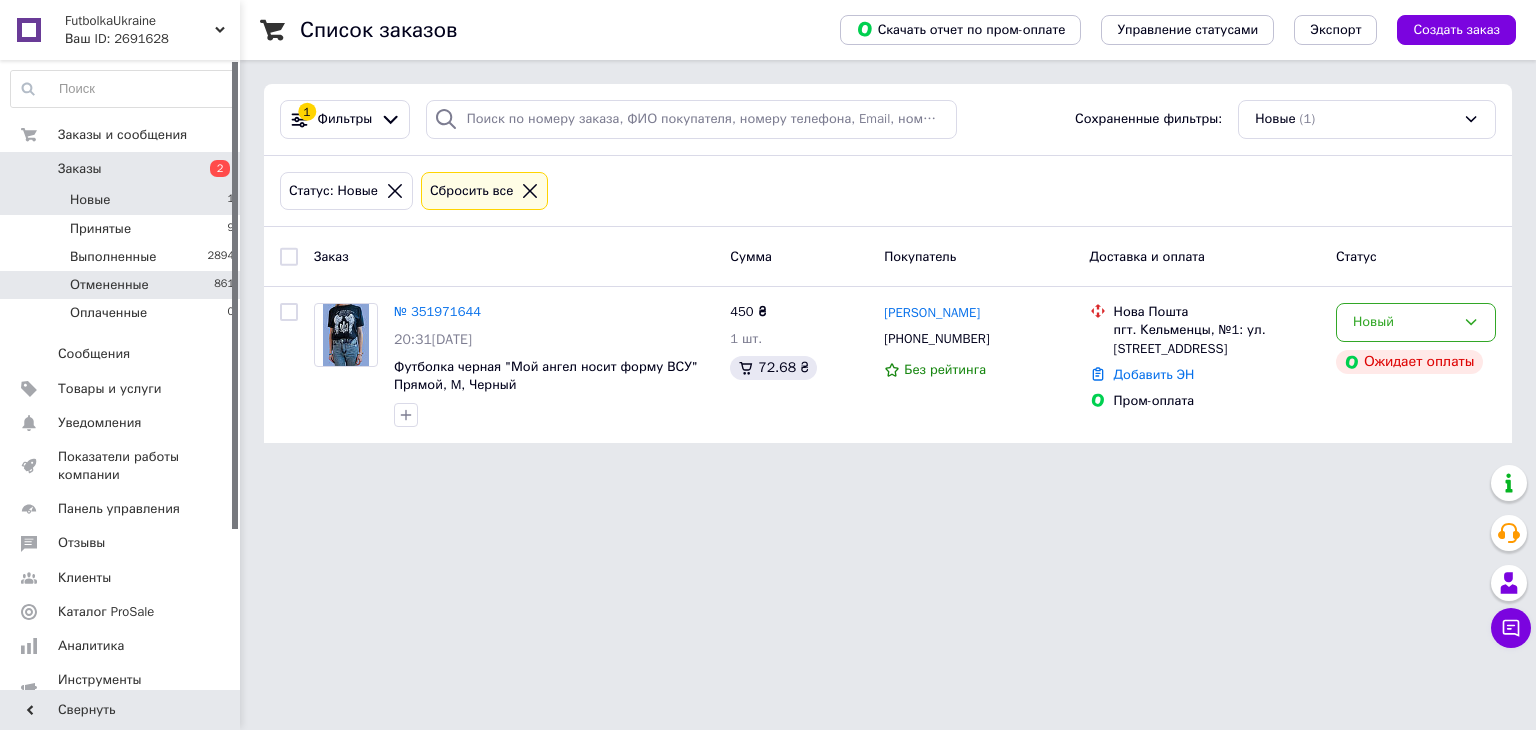 click on "Отмененные 861" at bounding box center [123, 285] 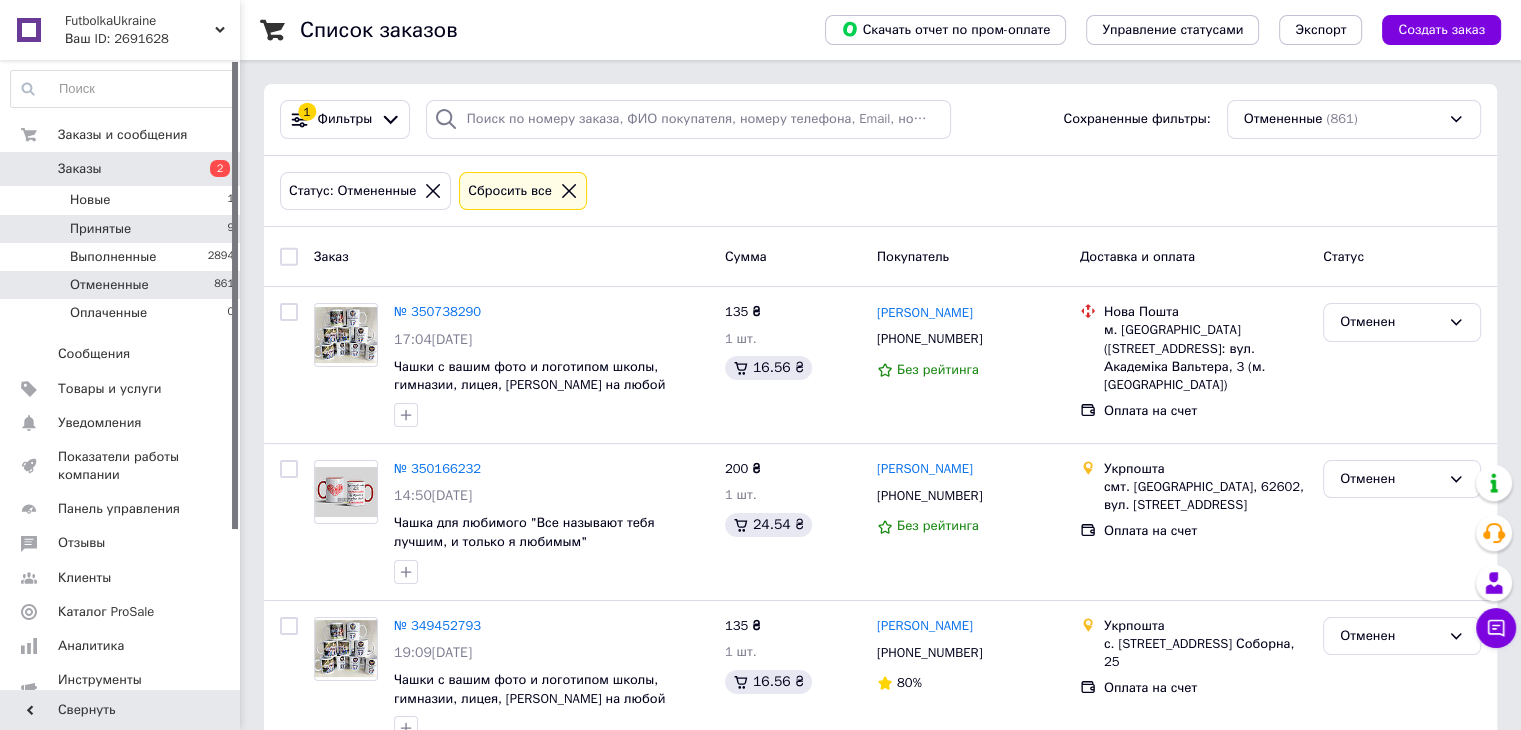 click on "Принятые 9" at bounding box center (123, 229) 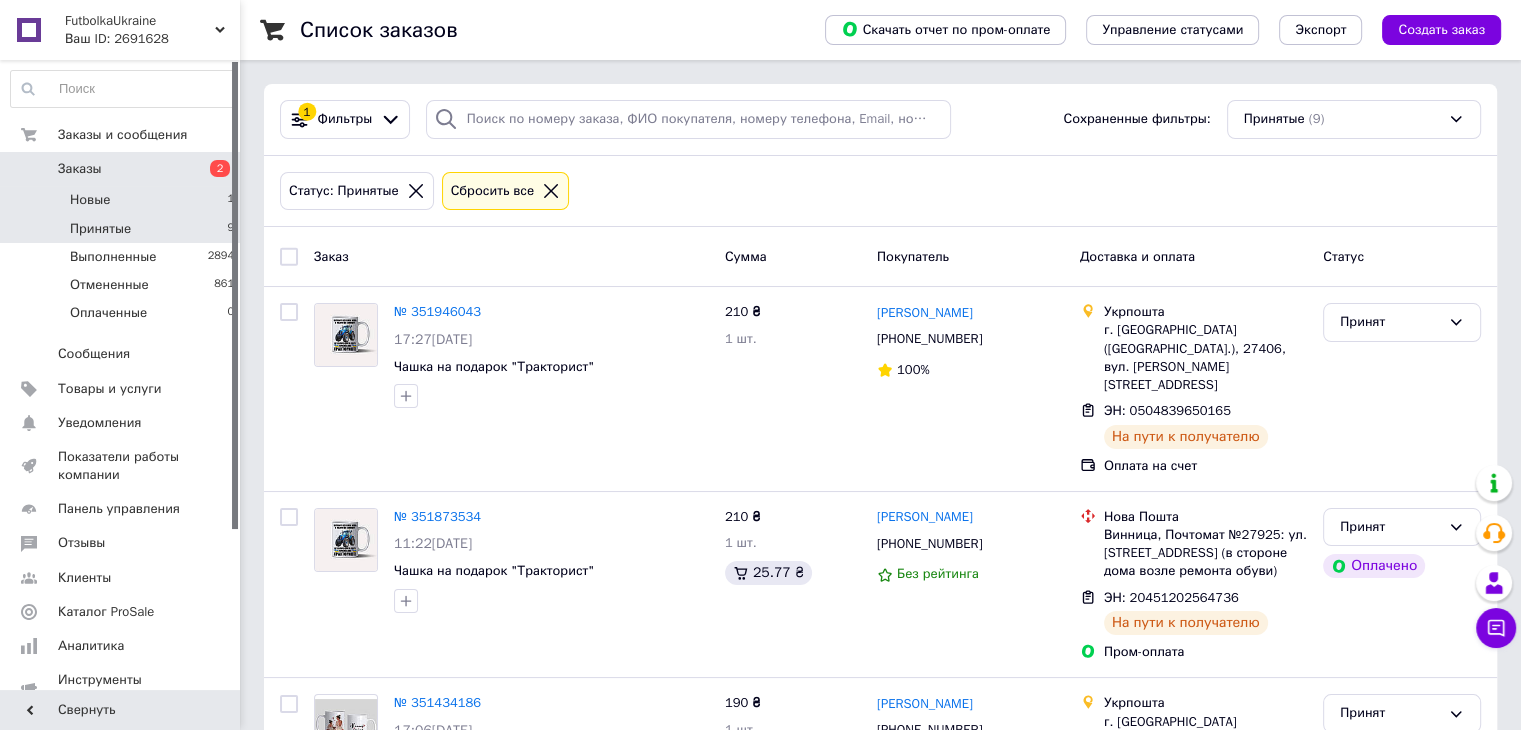 click on "Новые 1" at bounding box center [123, 200] 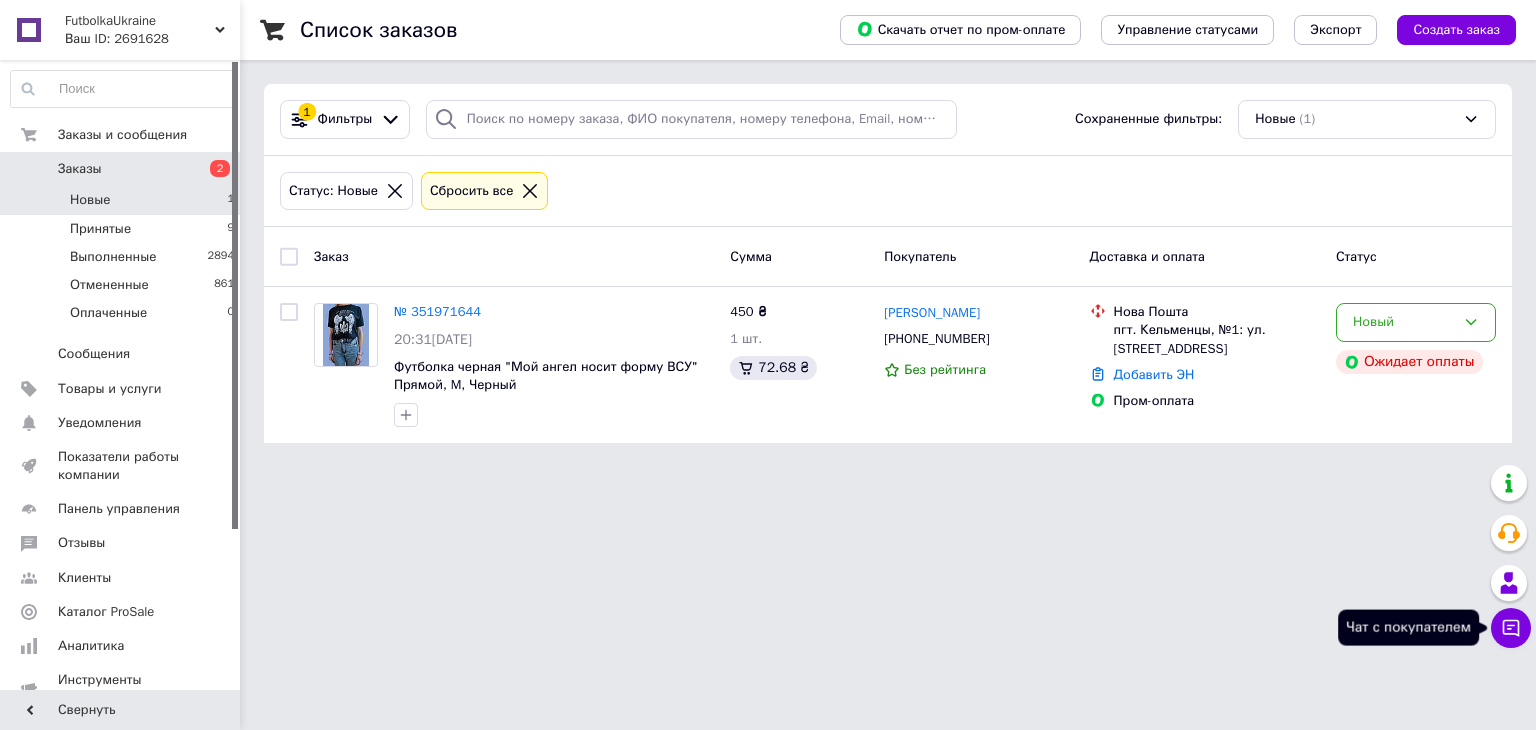 click 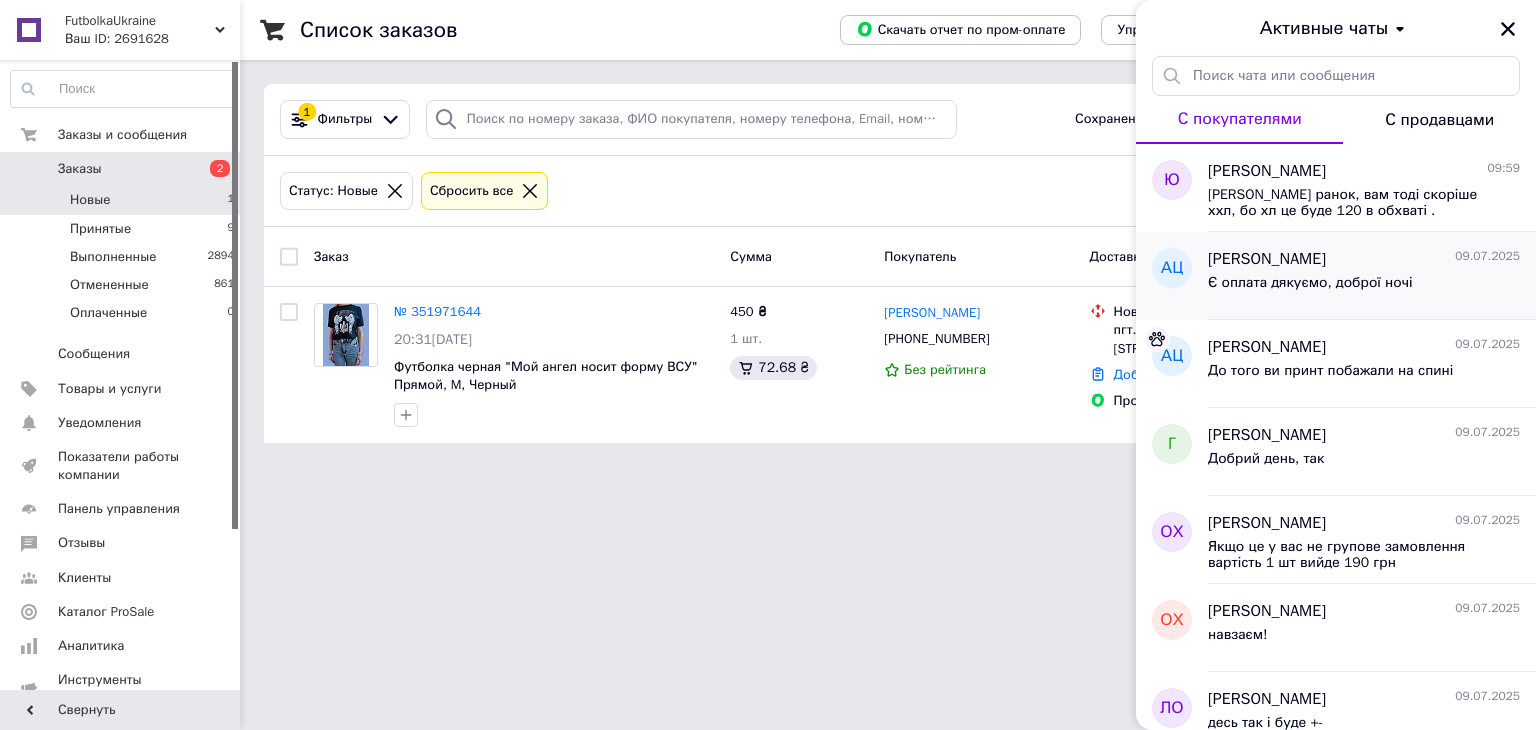 click on "Є оплата дякуємо, доброї ночі" at bounding box center [1364, 287] 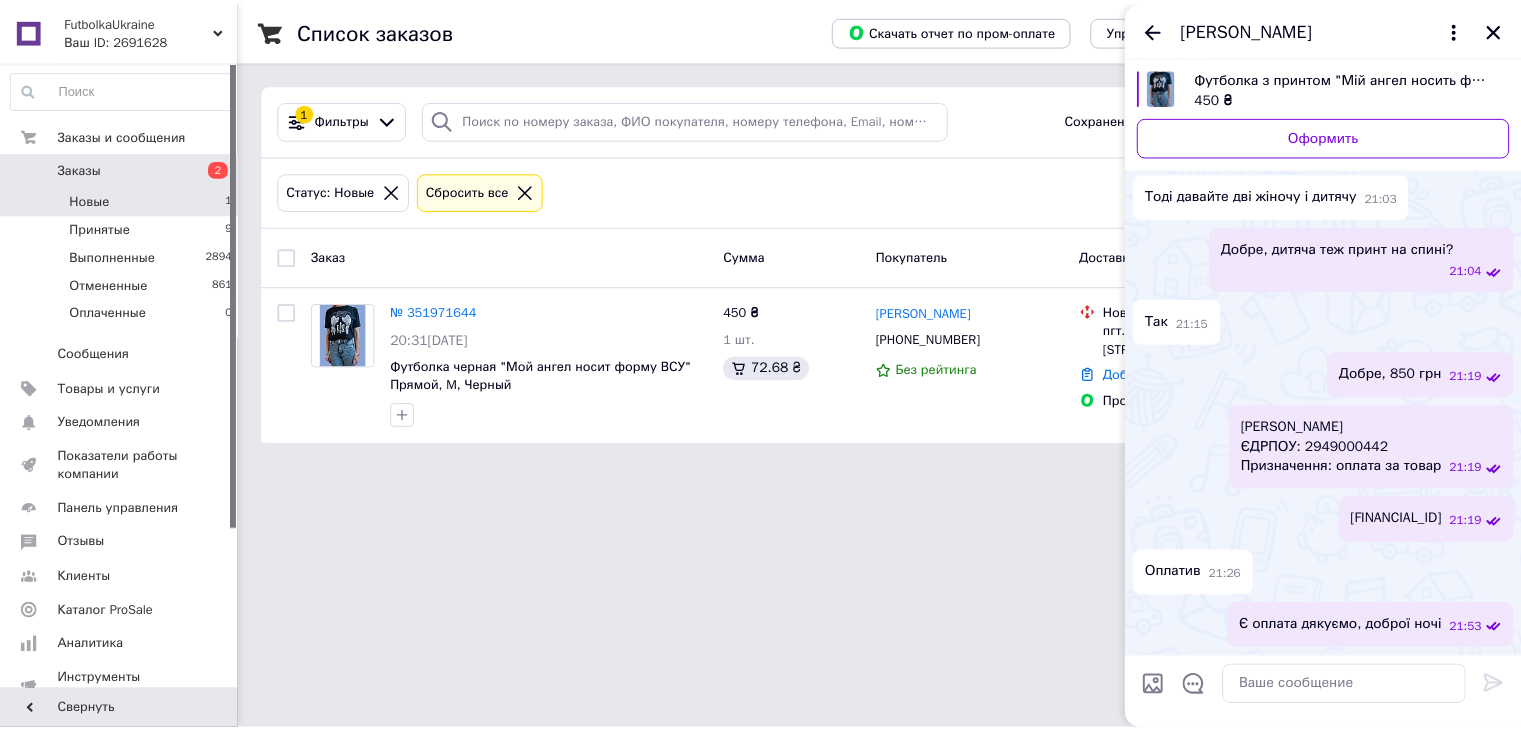 scroll, scrollTop: 1156, scrollLeft: 0, axis: vertical 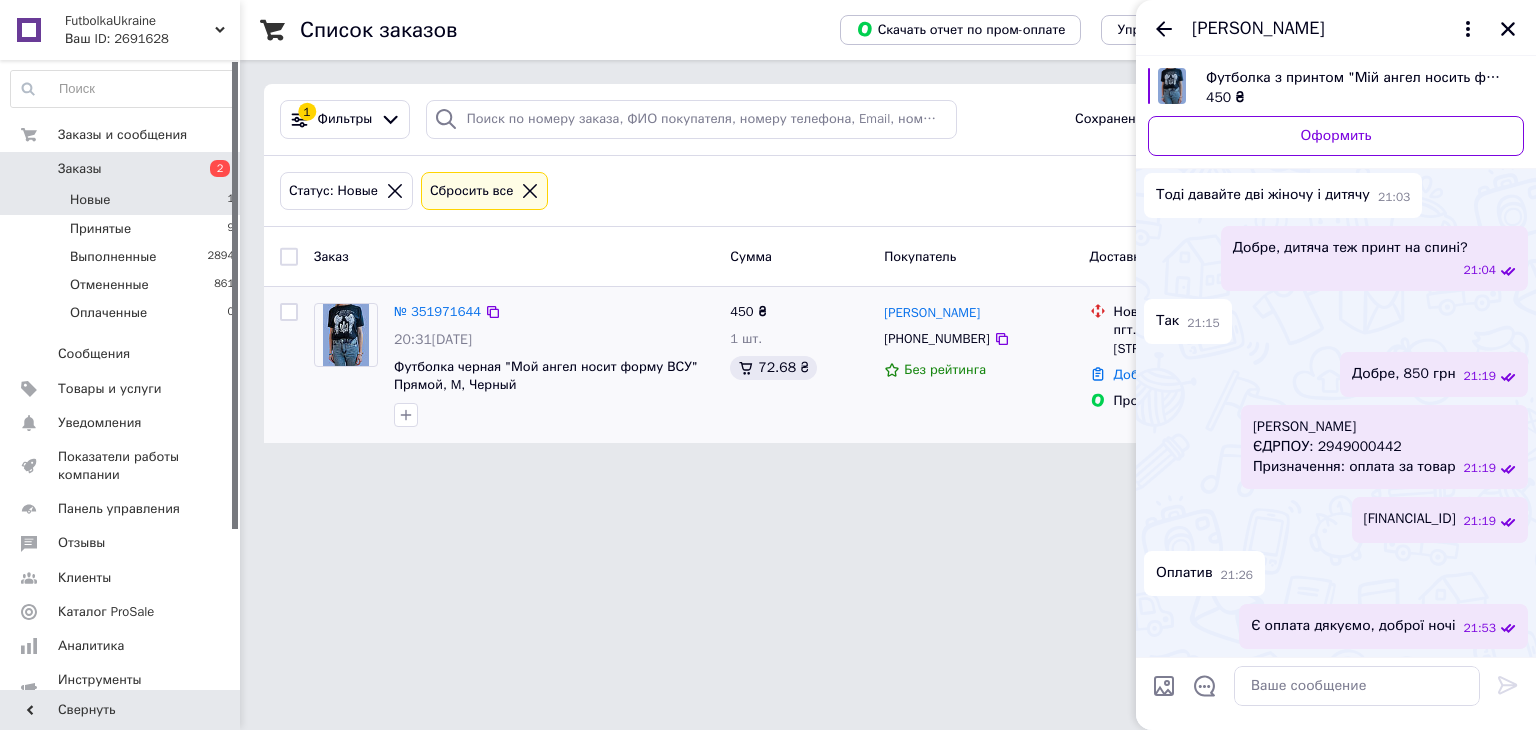 click on "Александр Цыбуляк +380986544816 Без рейтинга" at bounding box center (978, 365) 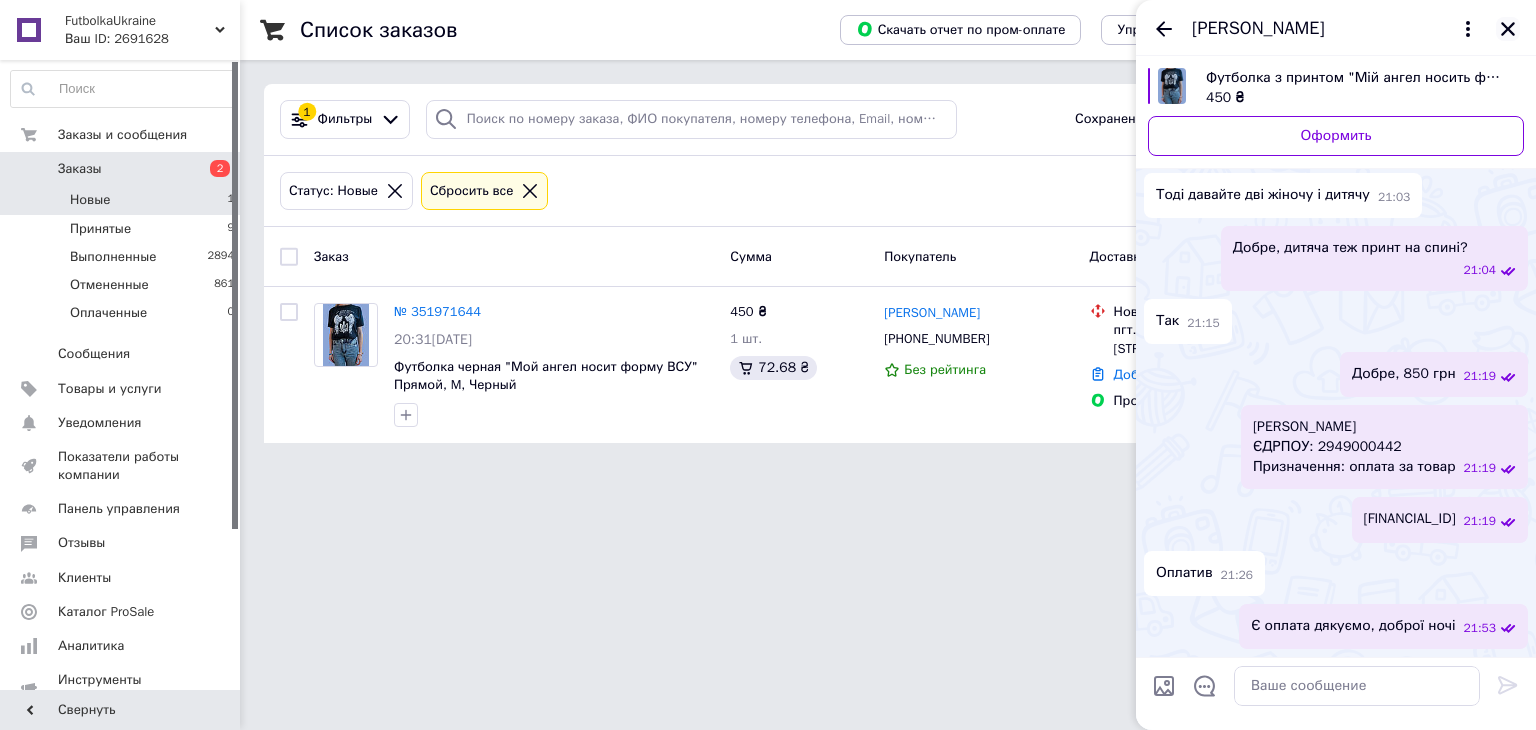 click 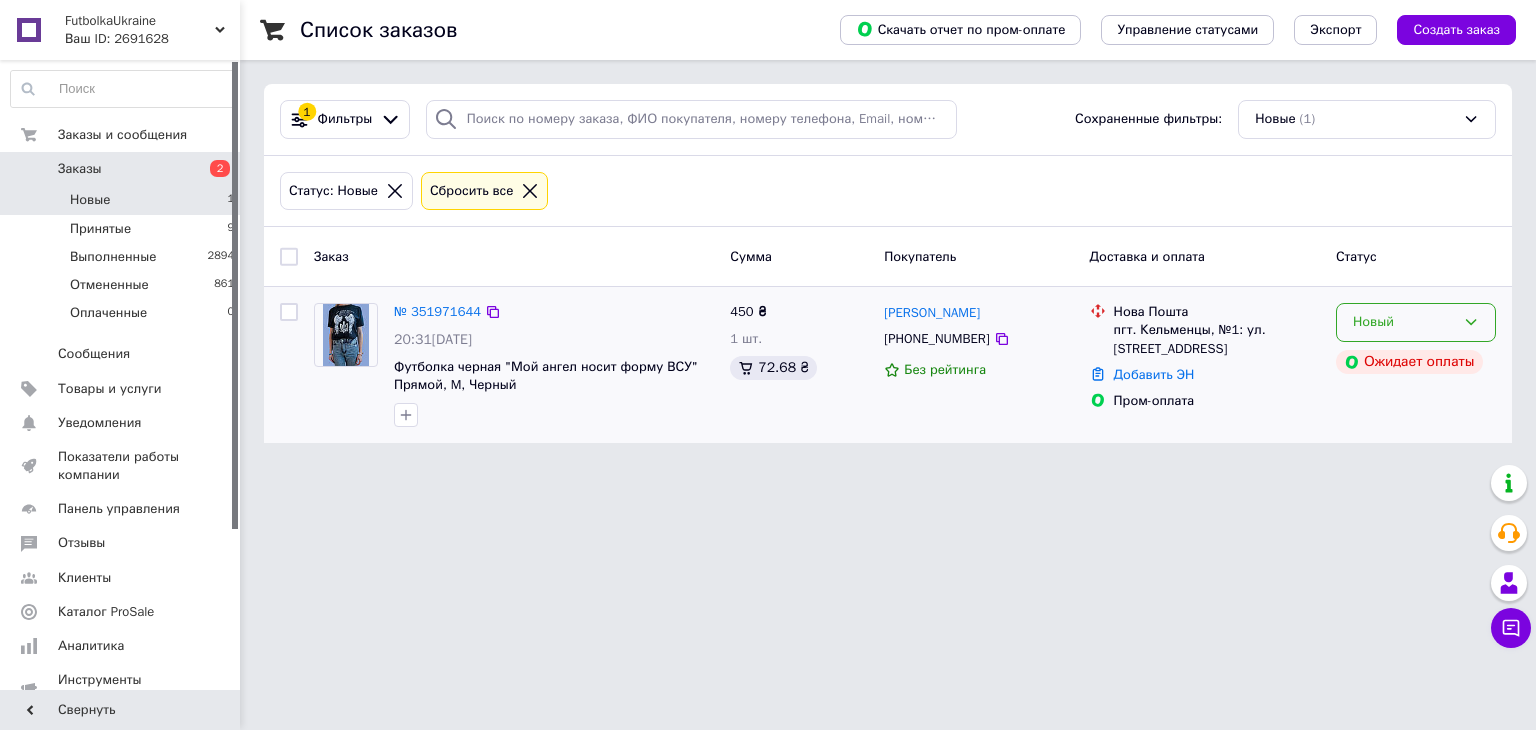 click on "Новый" at bounding box center (1416, 322) 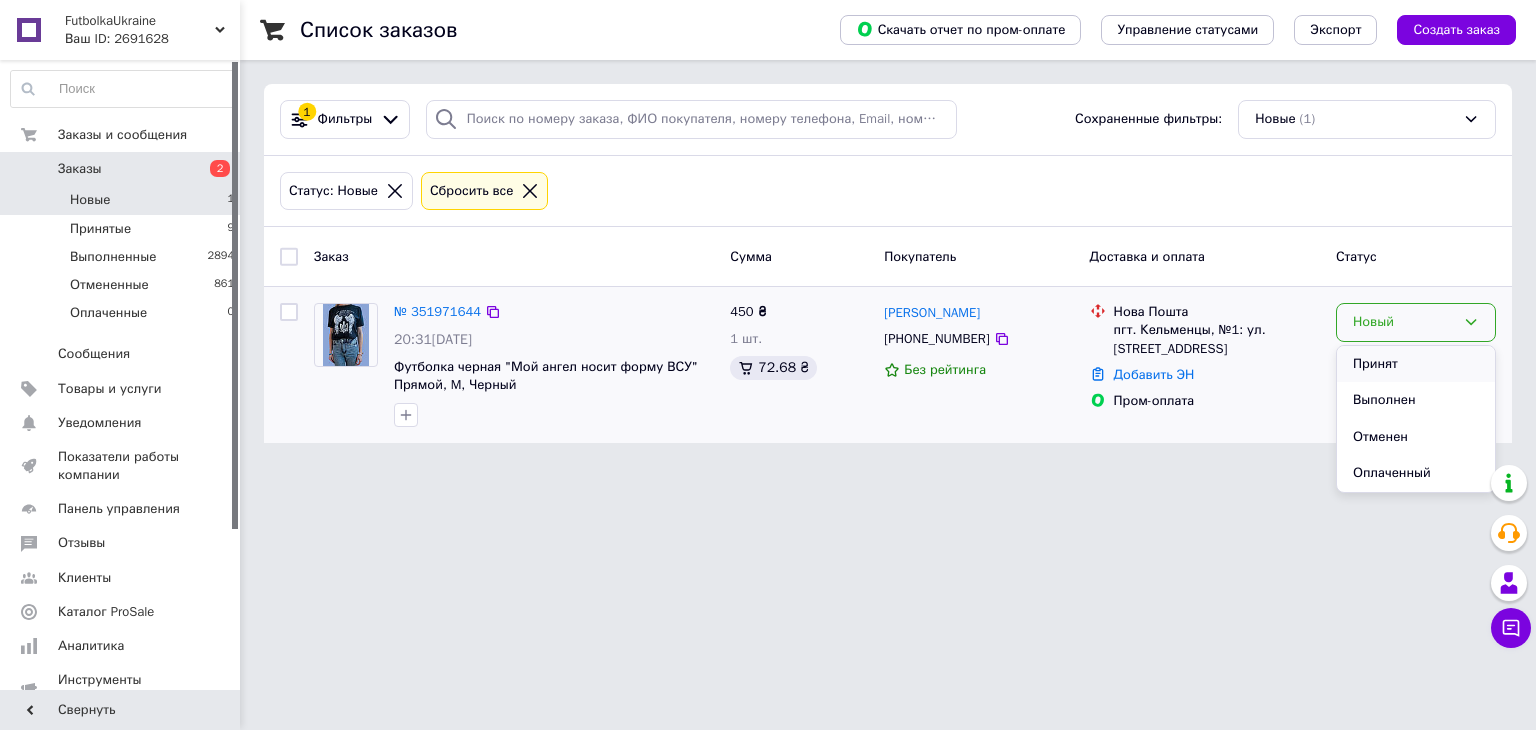 click on "Принят" at bounding box center (1416, 364) 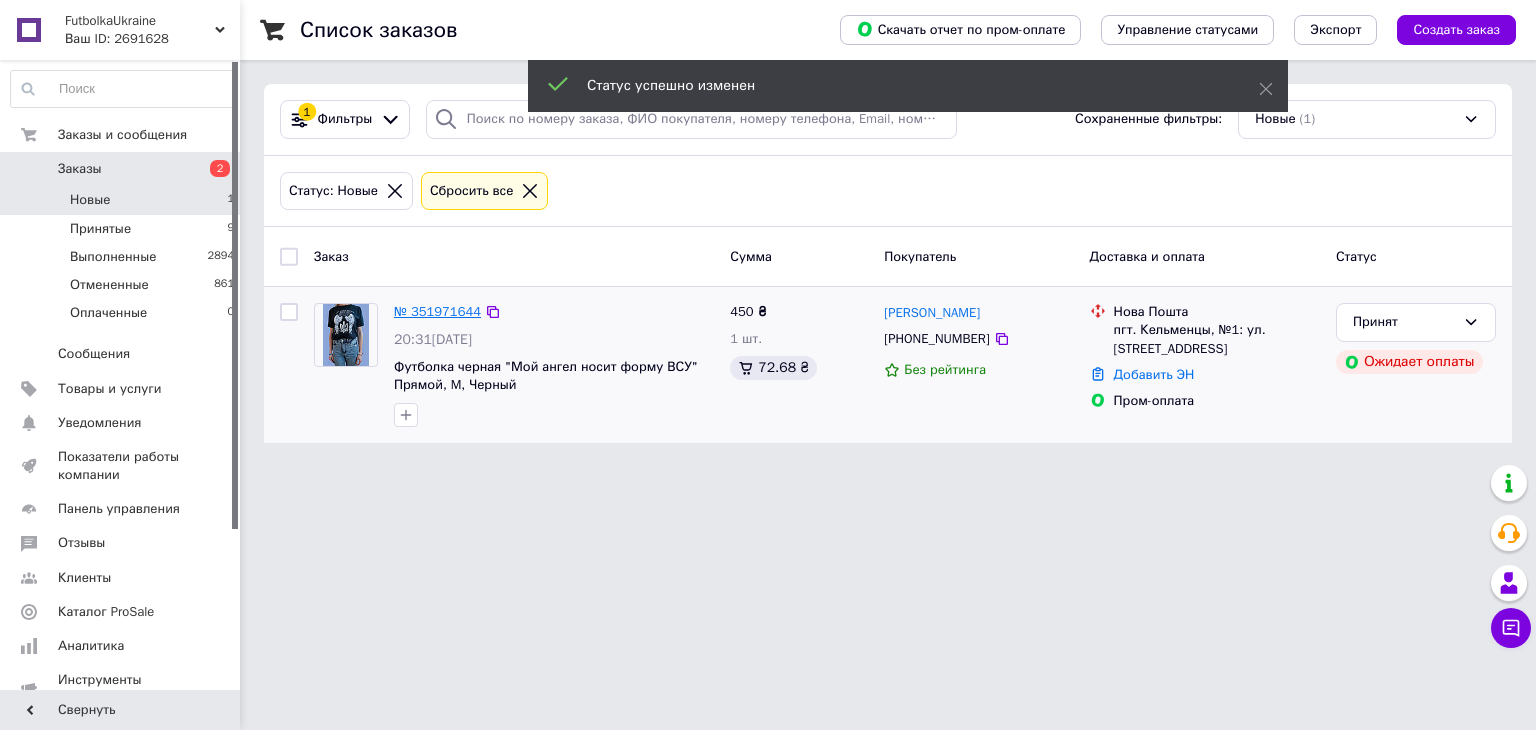 click on "№ 351971644" at bounding box center [437, 311] 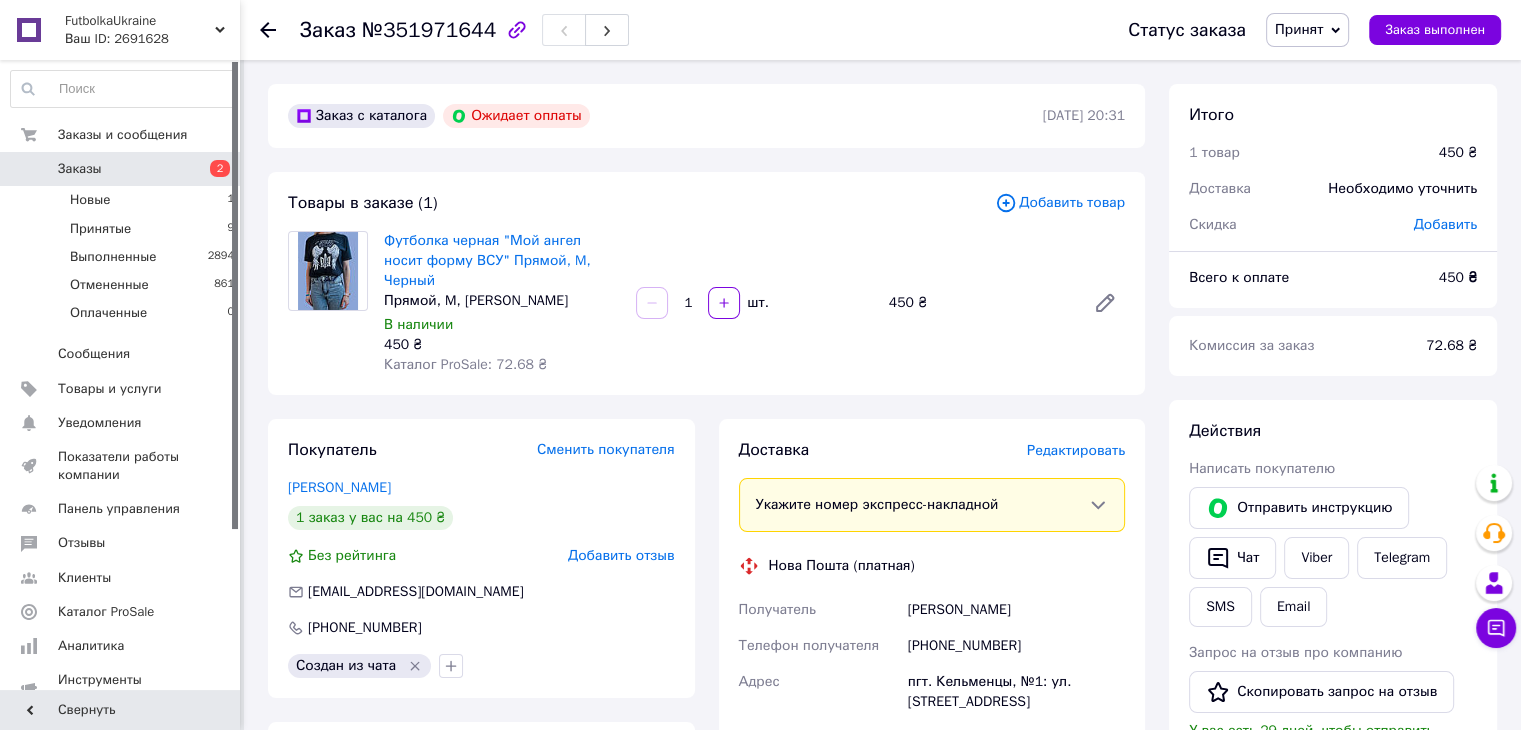 click on "Принят" at bounding box center [1307, 30] 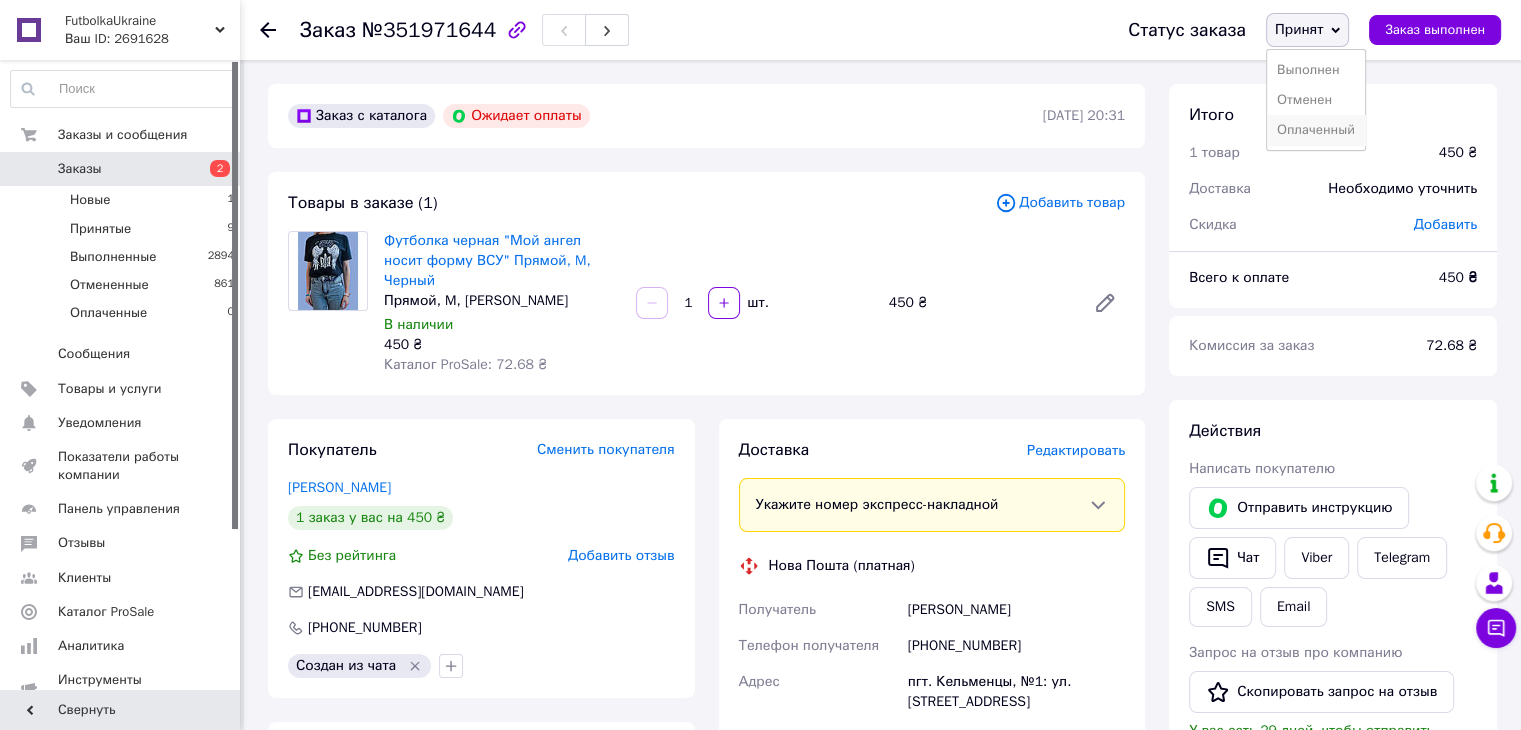 click on "Оплаченный" at bounding box center [1316, 130] 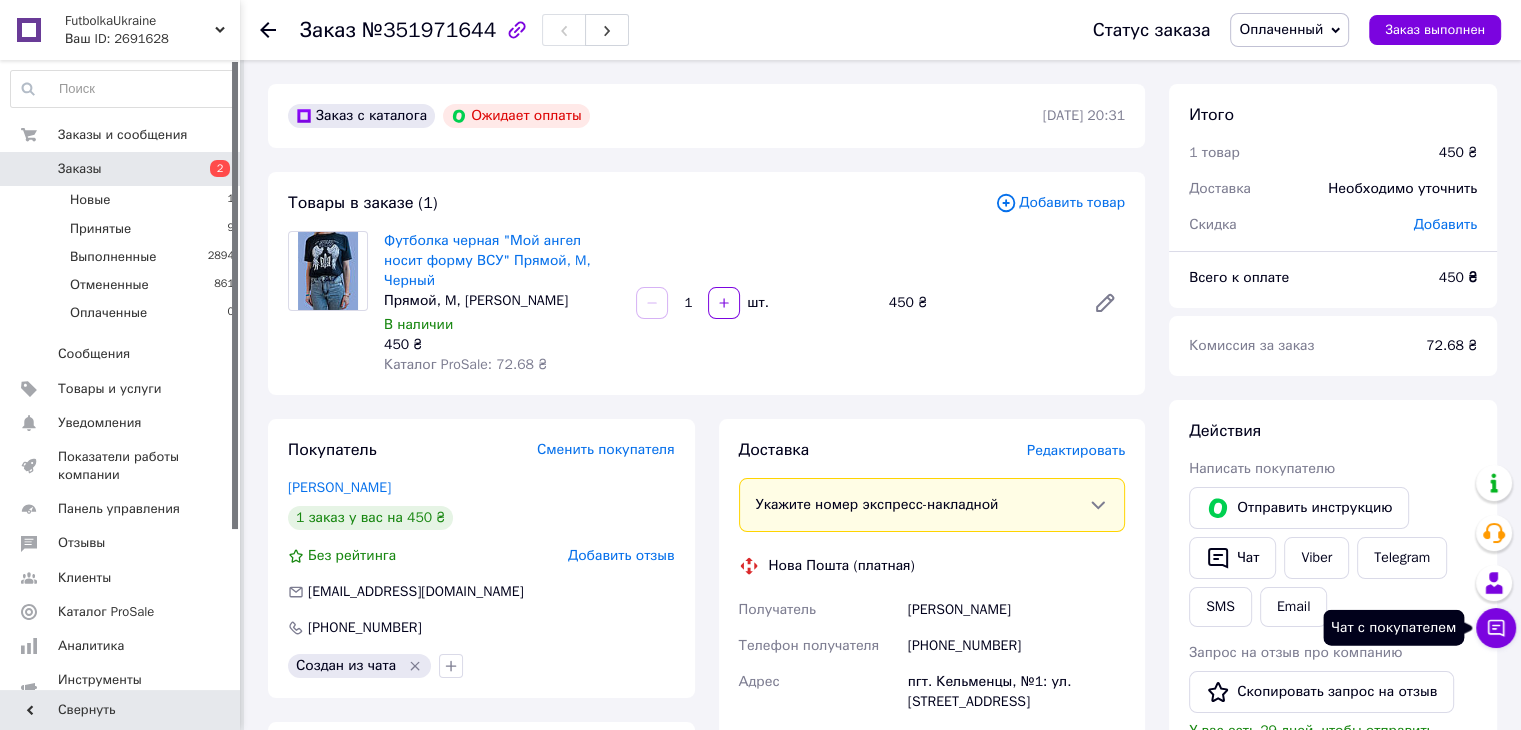 click 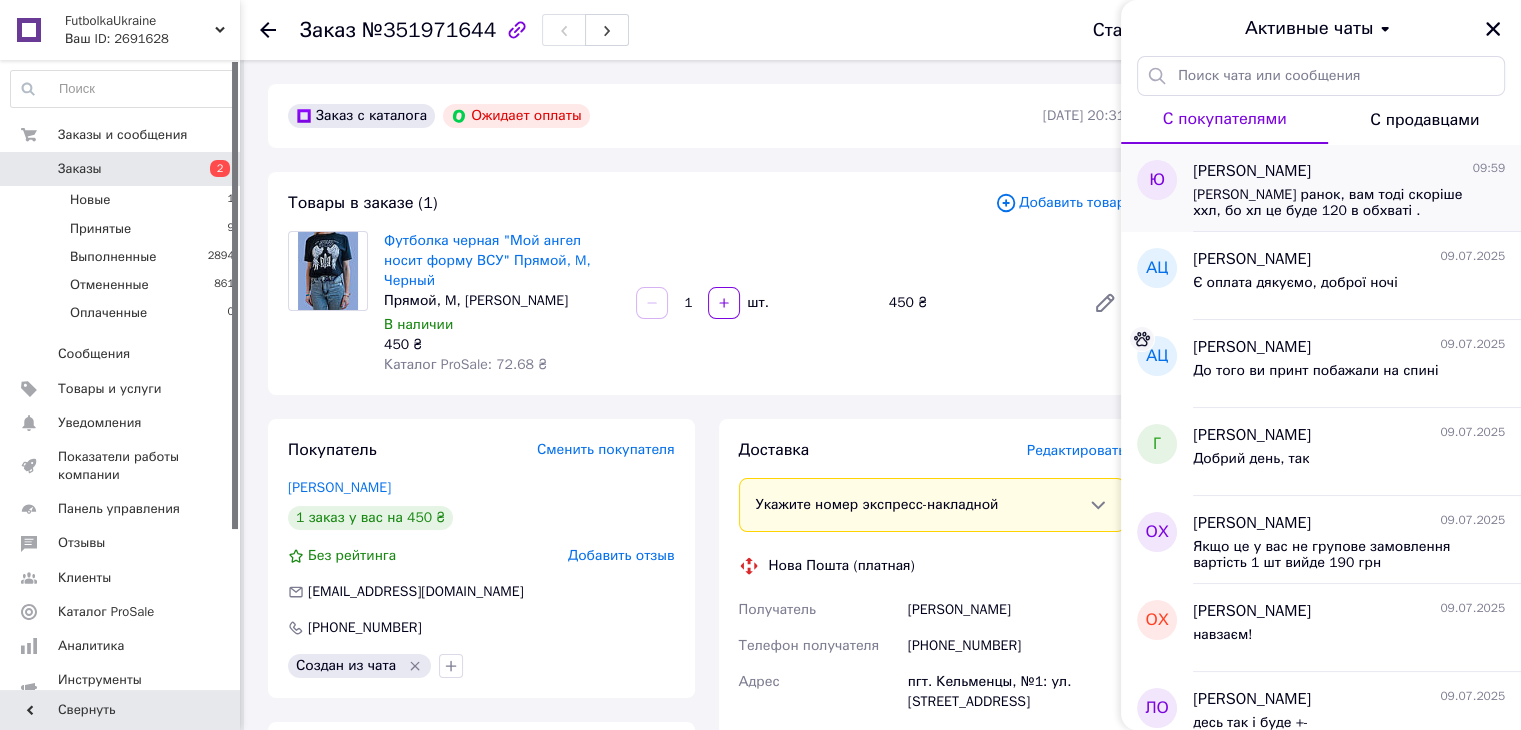 click on "Добрий ранок, вам тоді скоріше ххл, бо  хл це буде 120 в обхваті . Відправка можлива сьогодні" at bounding box center (1335, 203) 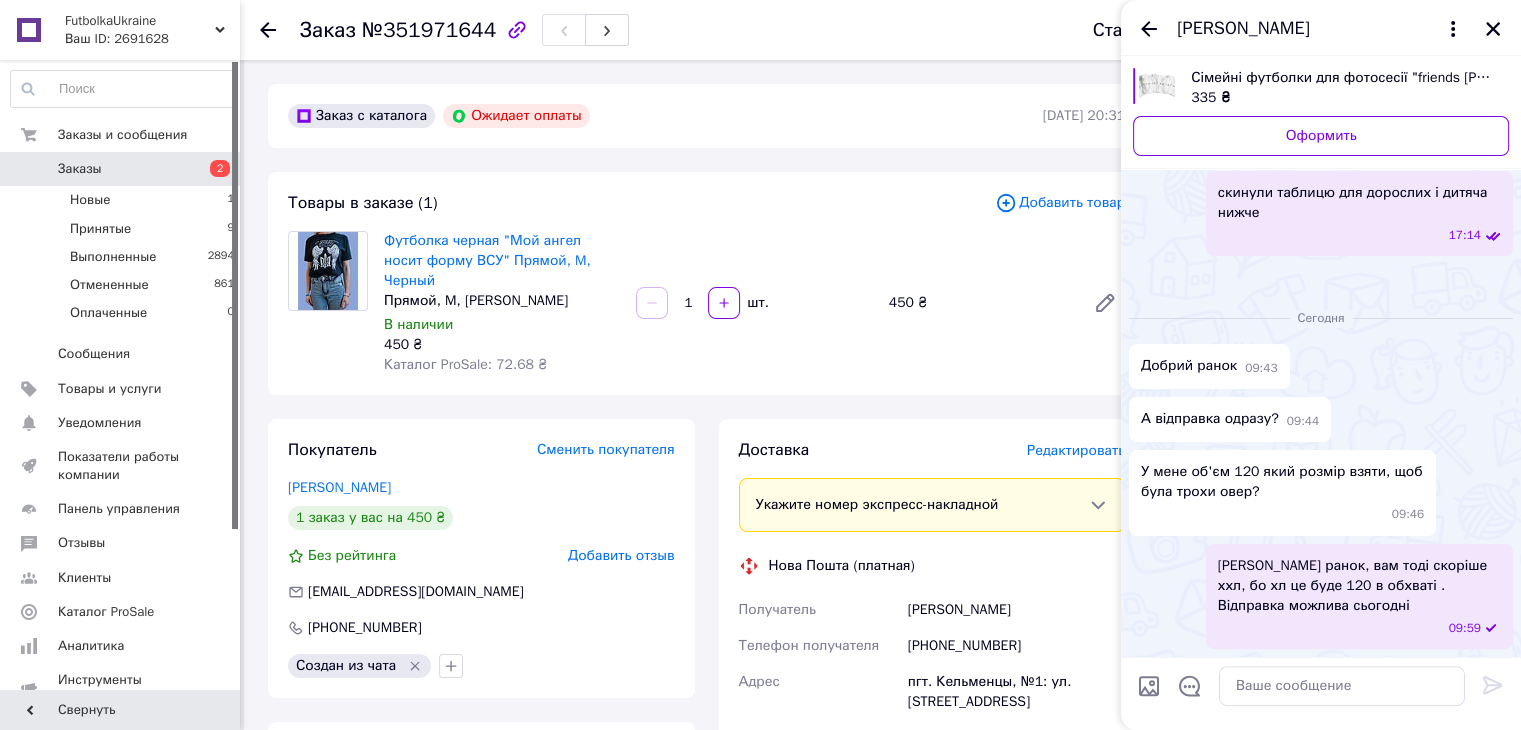 scroll, scrollTop: 528, scrollLeft: 0, axis: vertical 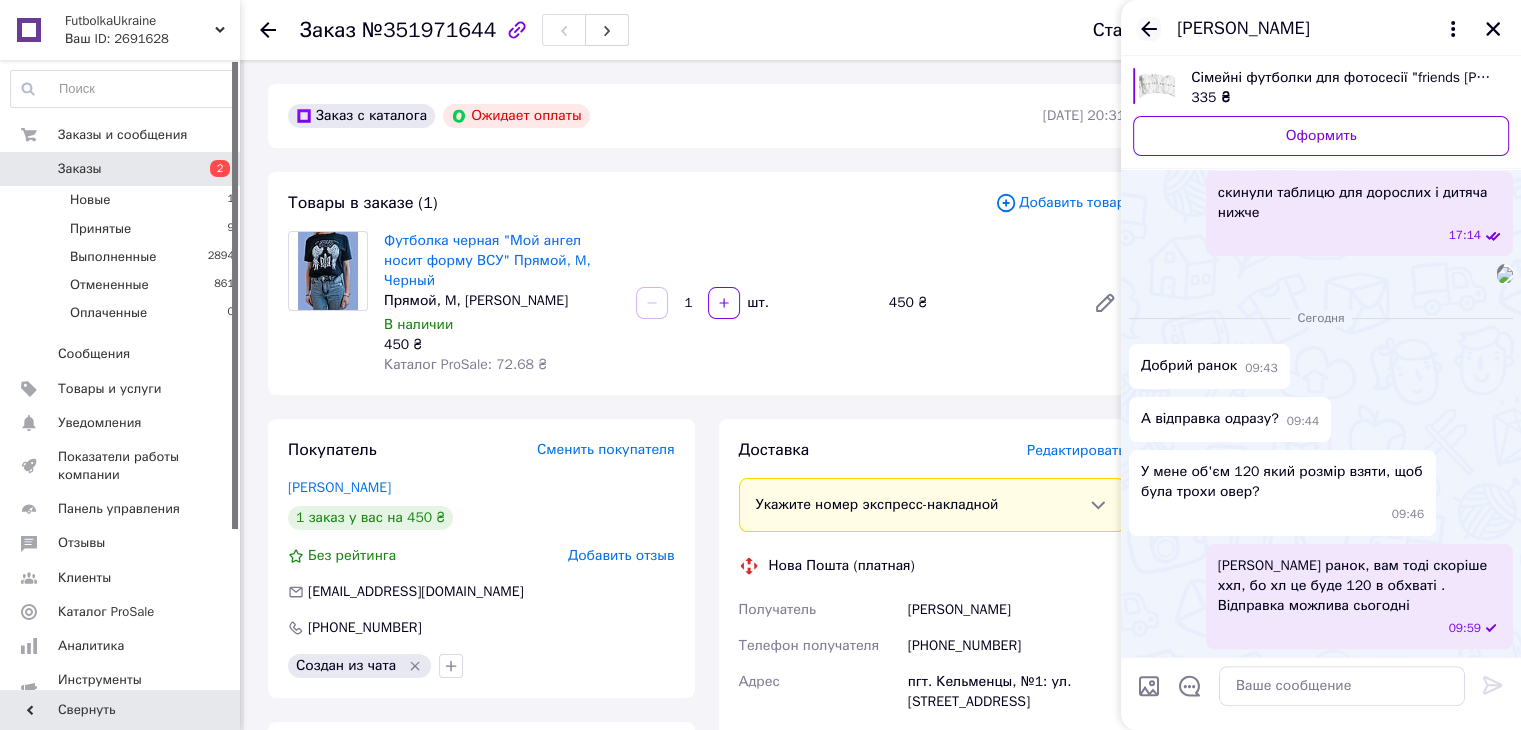 click 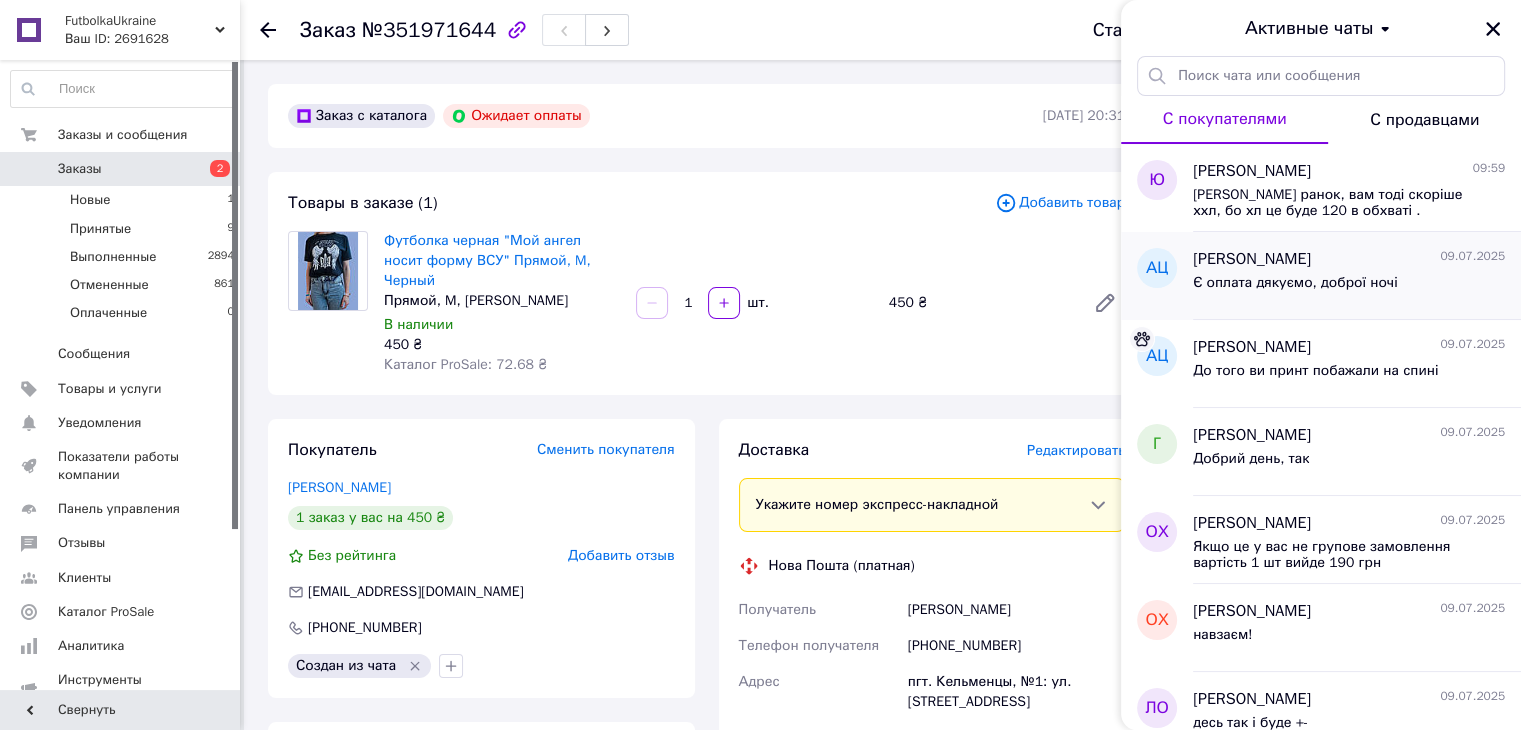 click on "Є оплата дякуємо, доброї ночі" at bounding box center (1295, 283) 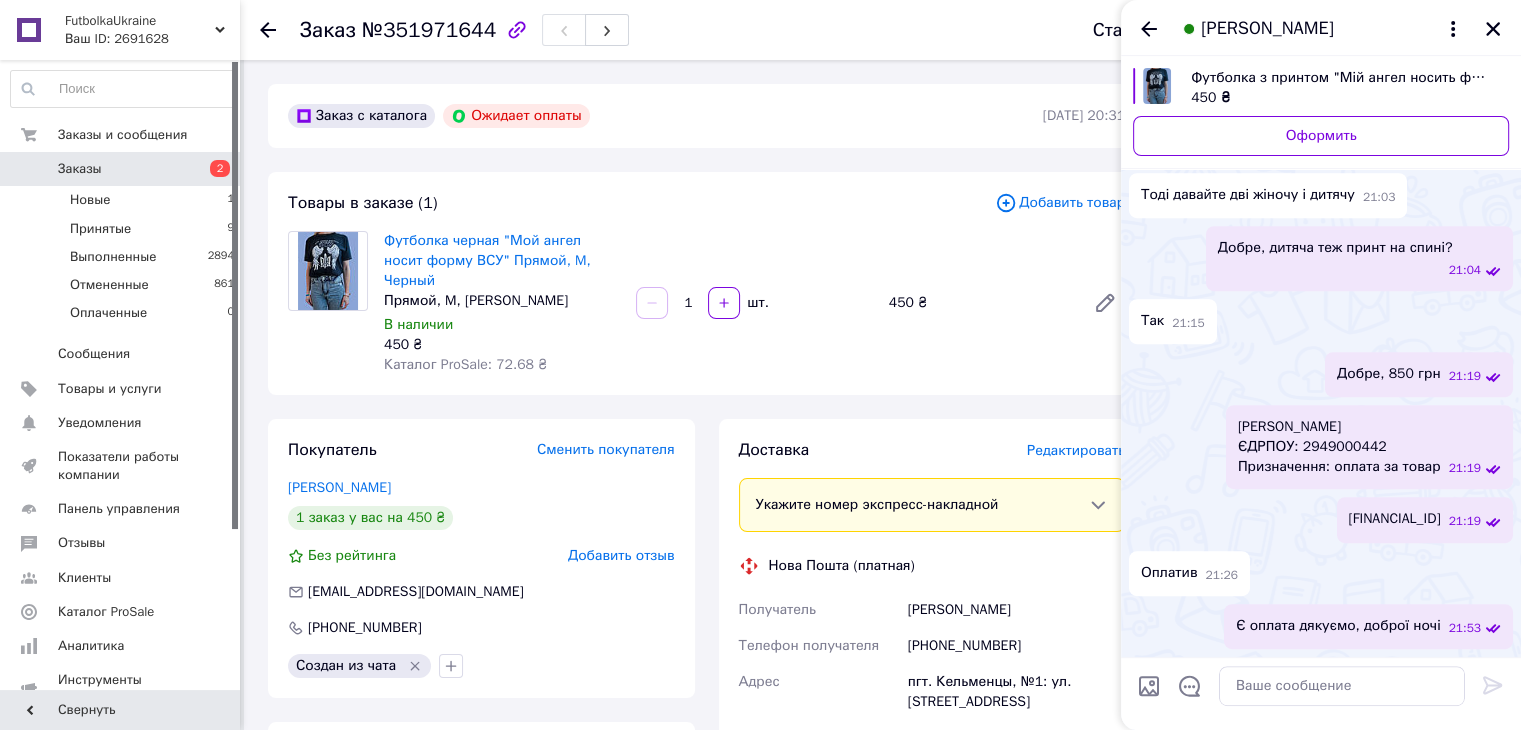 scroll, scrollTop: 1156, scrollLeft: 0, axis: vertical 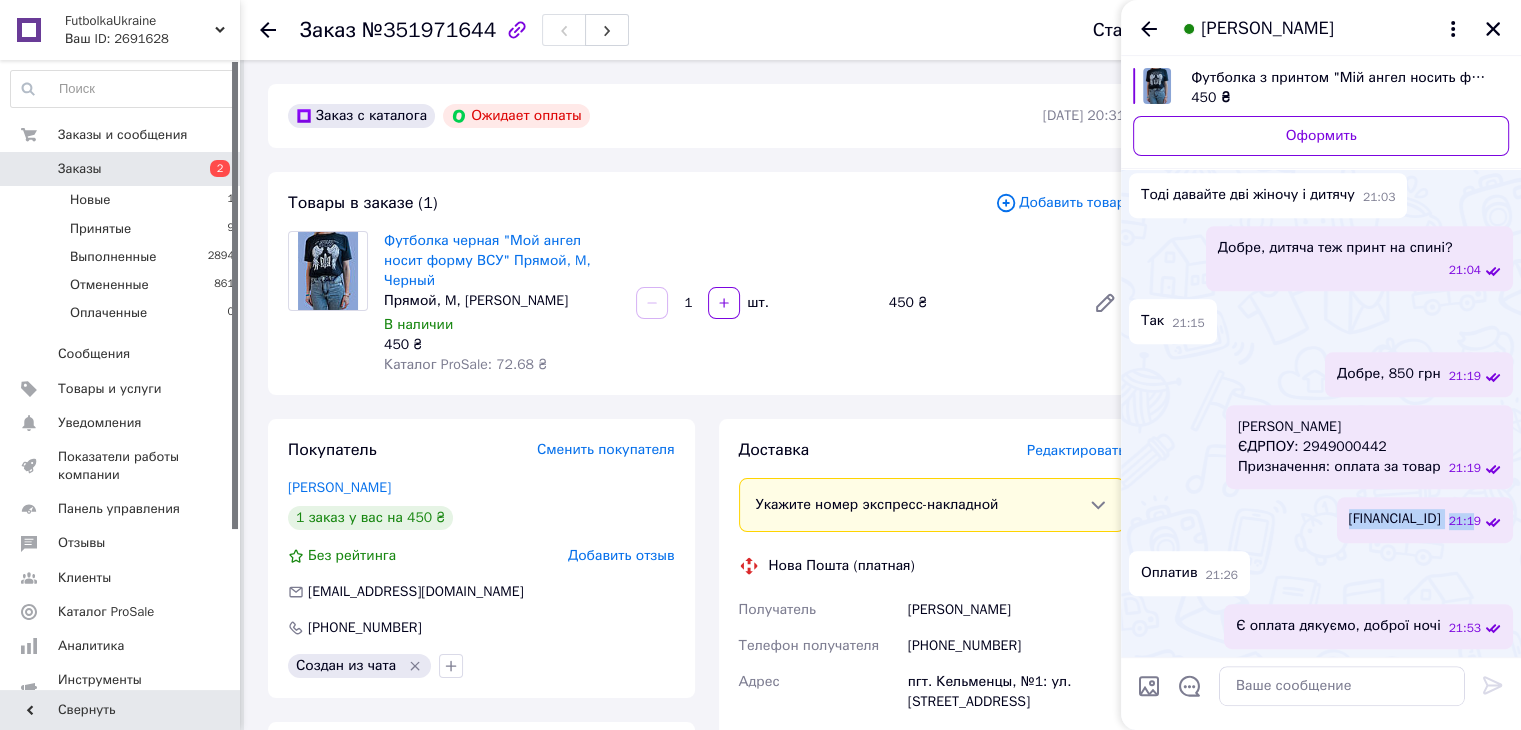 drag, startPoint x: 1225, startPoint y: 517, endPoint x: 1474, endPoint y: 521, distance: 249.03212 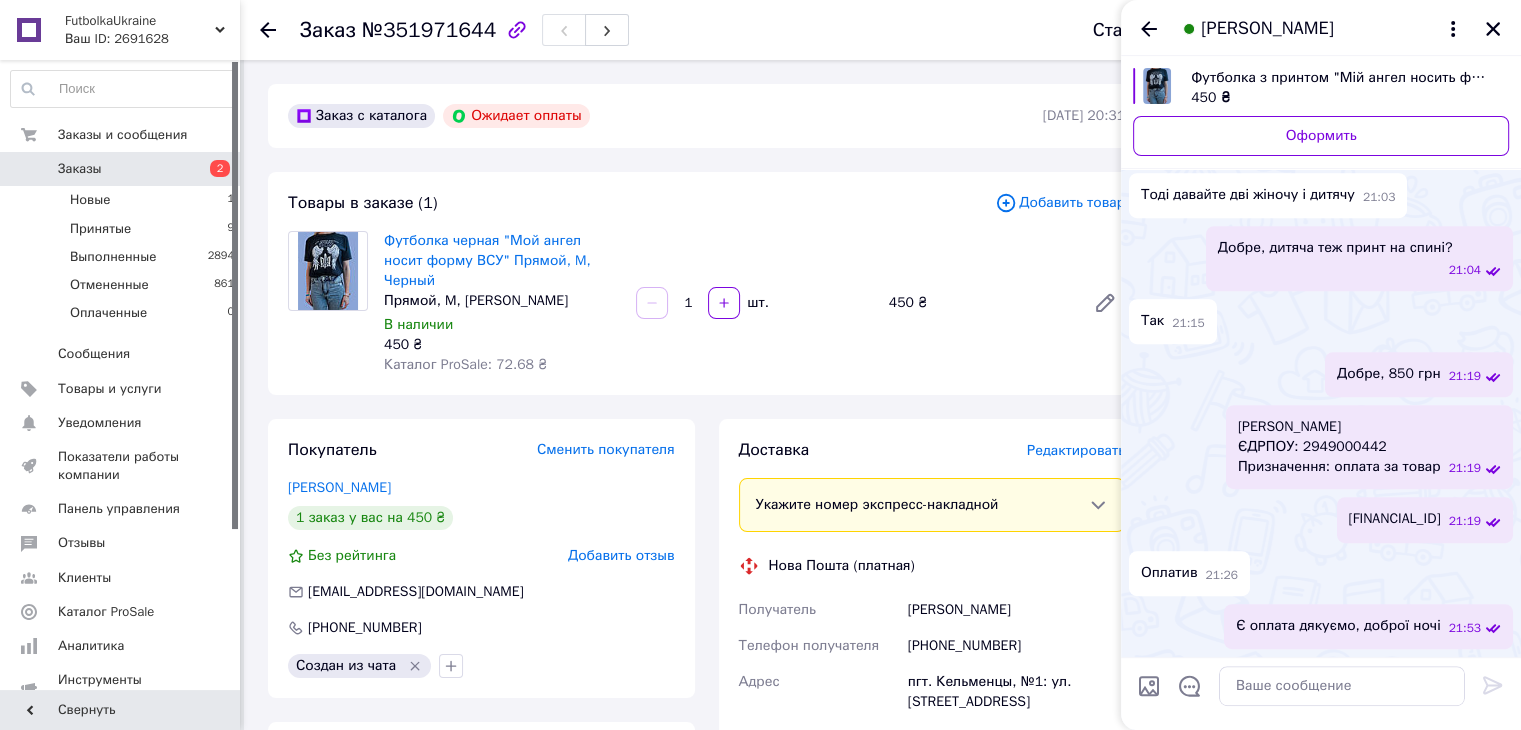 drag, startPoint x: 1443, startPoint y: 517, endPoint x: 1219, endPoint y: 517, distance: 224 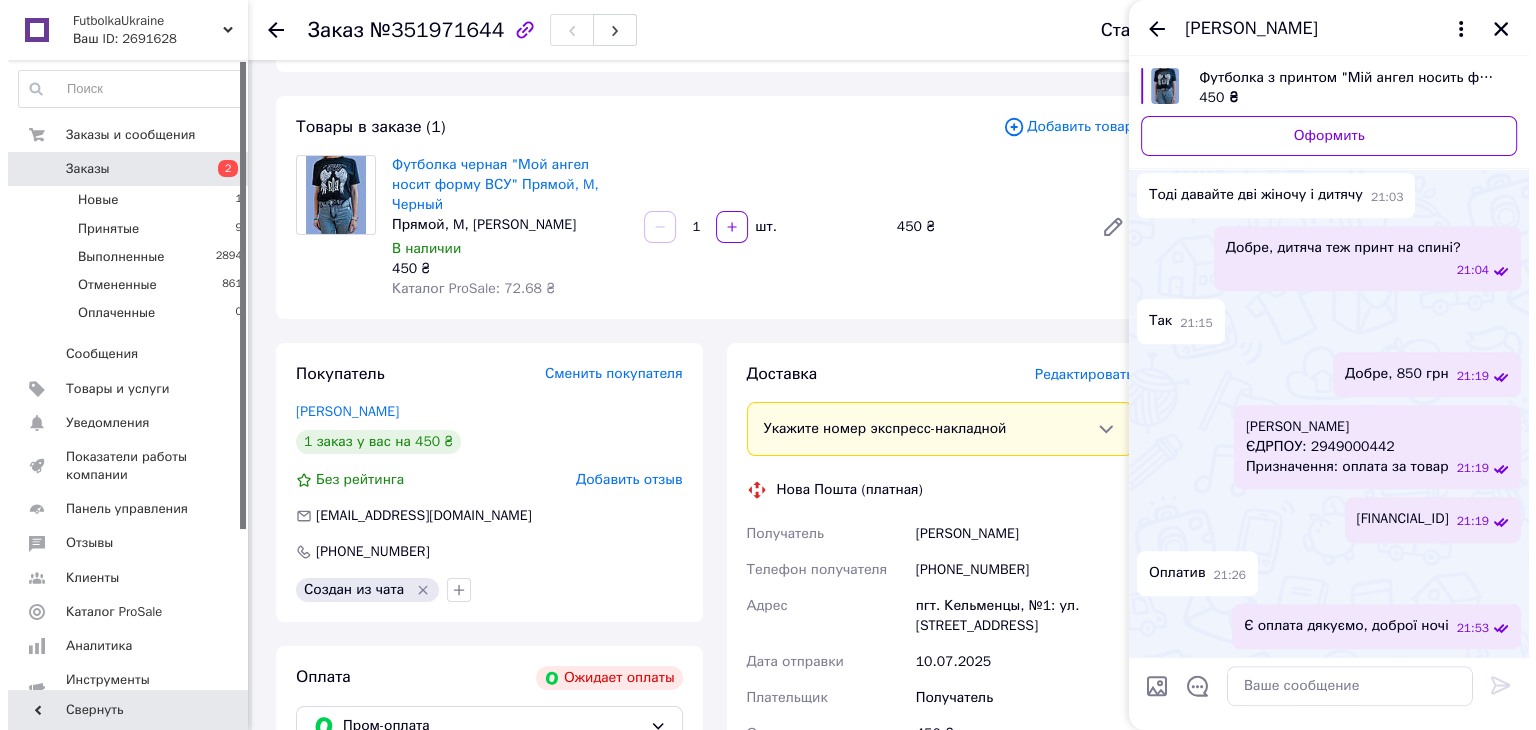 scroll, scrollTop: 0, scrollLeft: 0, axis: both 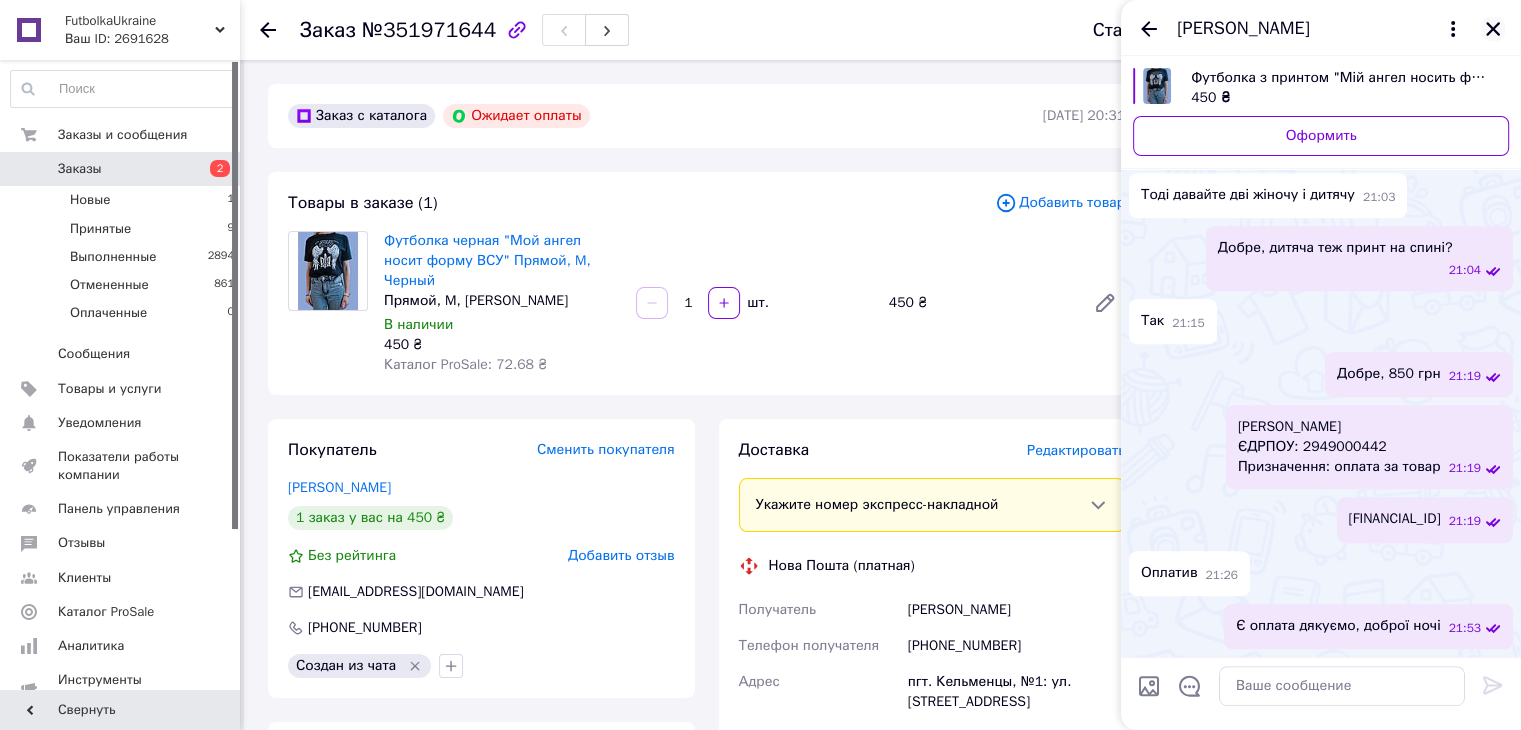 click 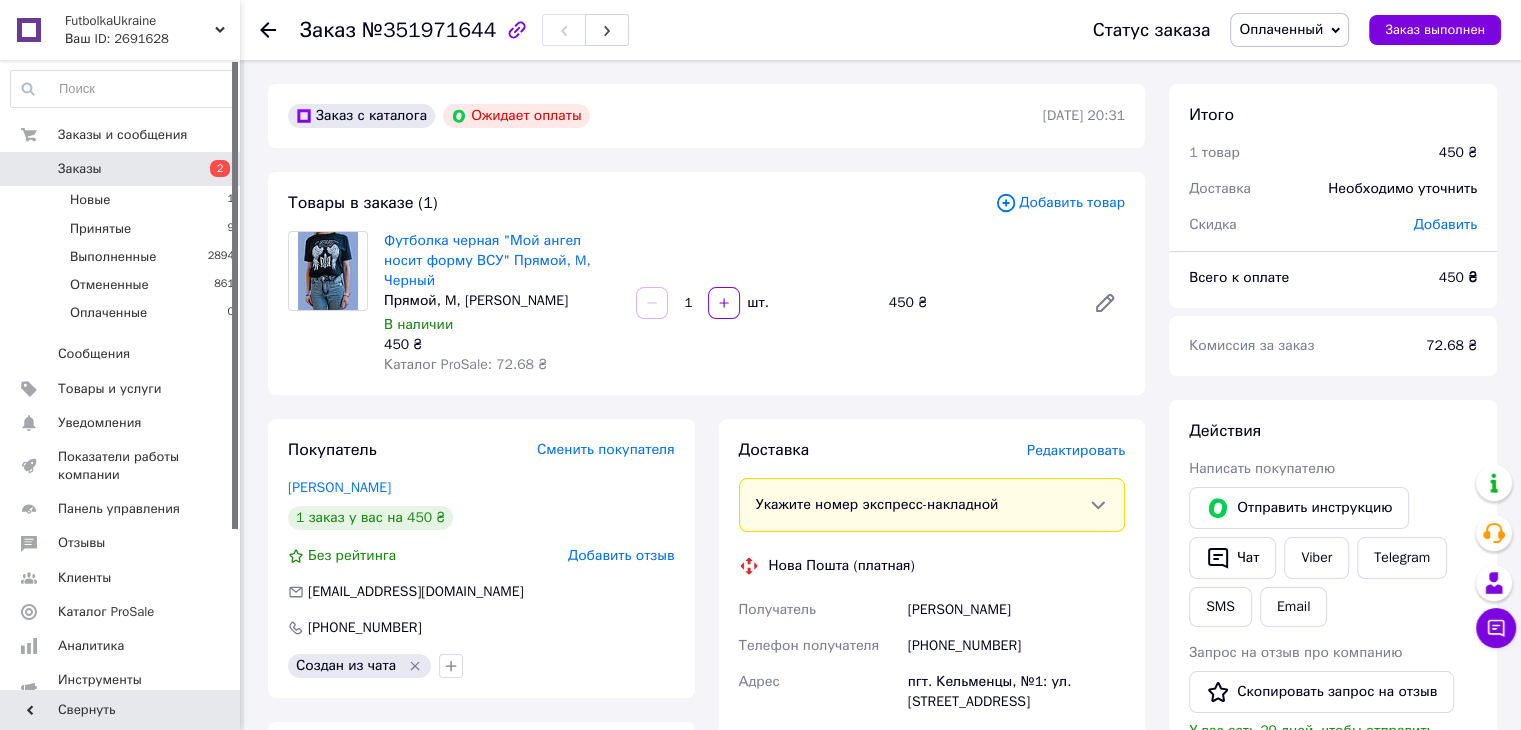 click on "Редактировать" at bounding box center [1076, 450] 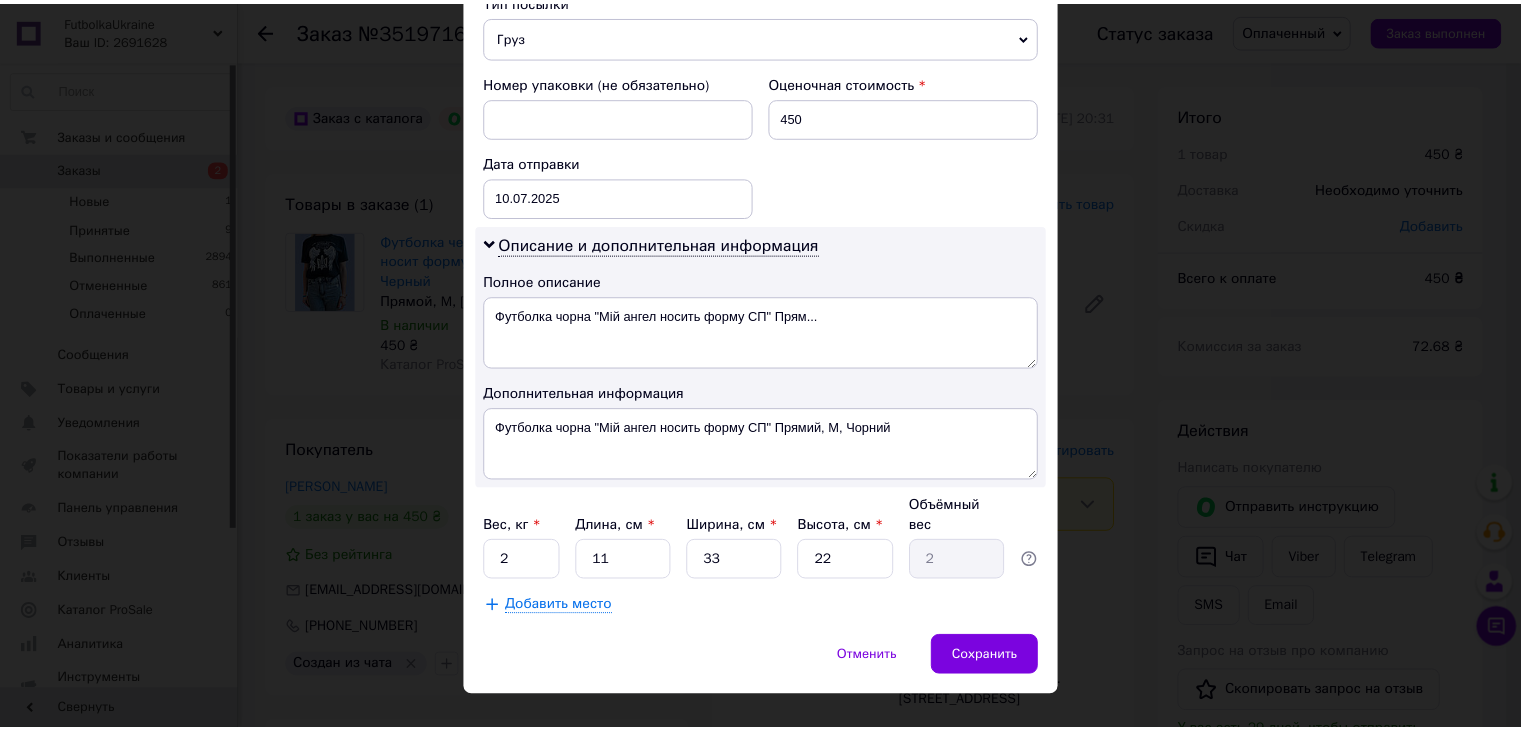 scroll, scrollTop: 816, scrollLeft: 0, axis: vertical 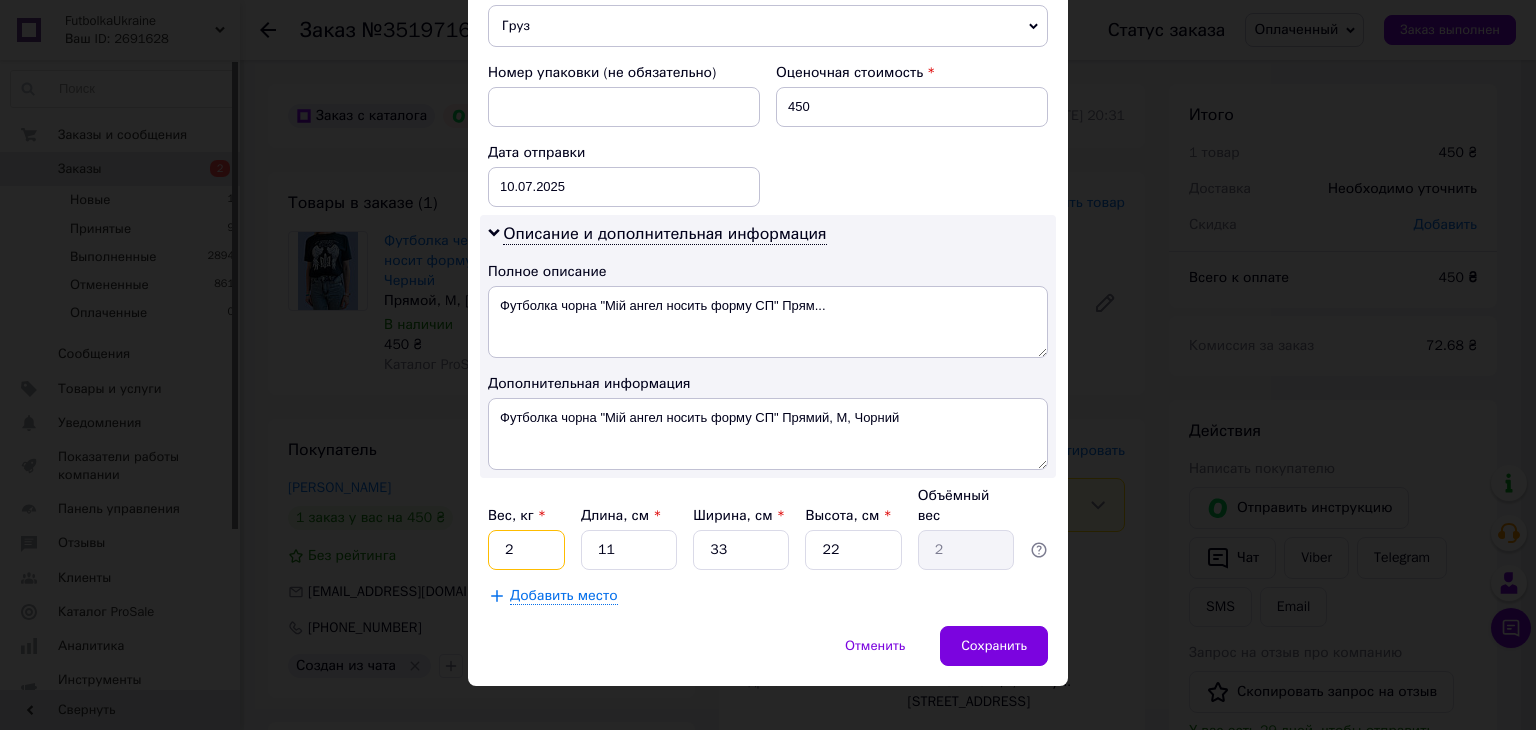 drag, startPoint x: 519, startPoint y: 521, endPoint x: 492, endPoint y: 521, distance: 27 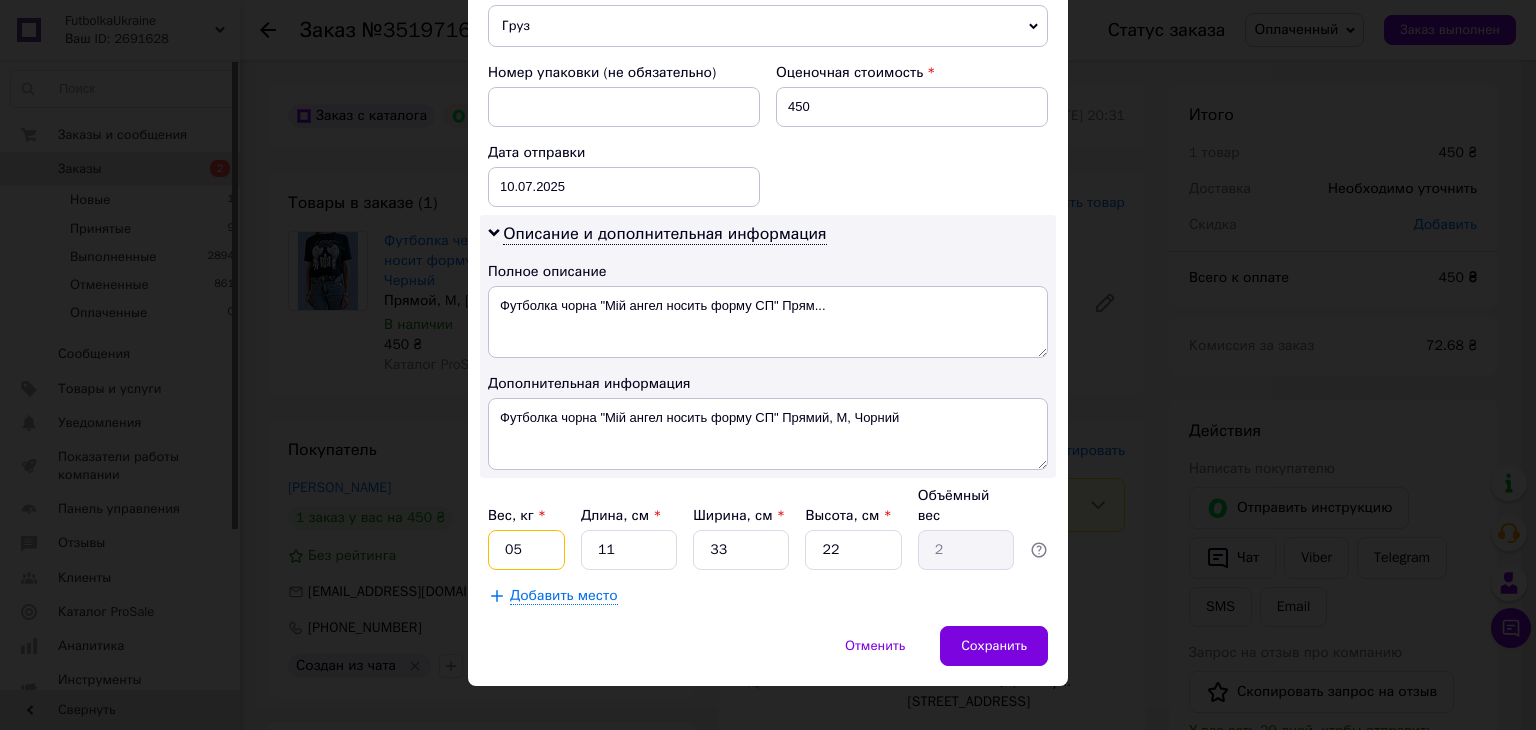 drag, startPoint x: 523, startPoint y: 519, endPoint x: 480, endPoint y: 523, distance: 43.185646 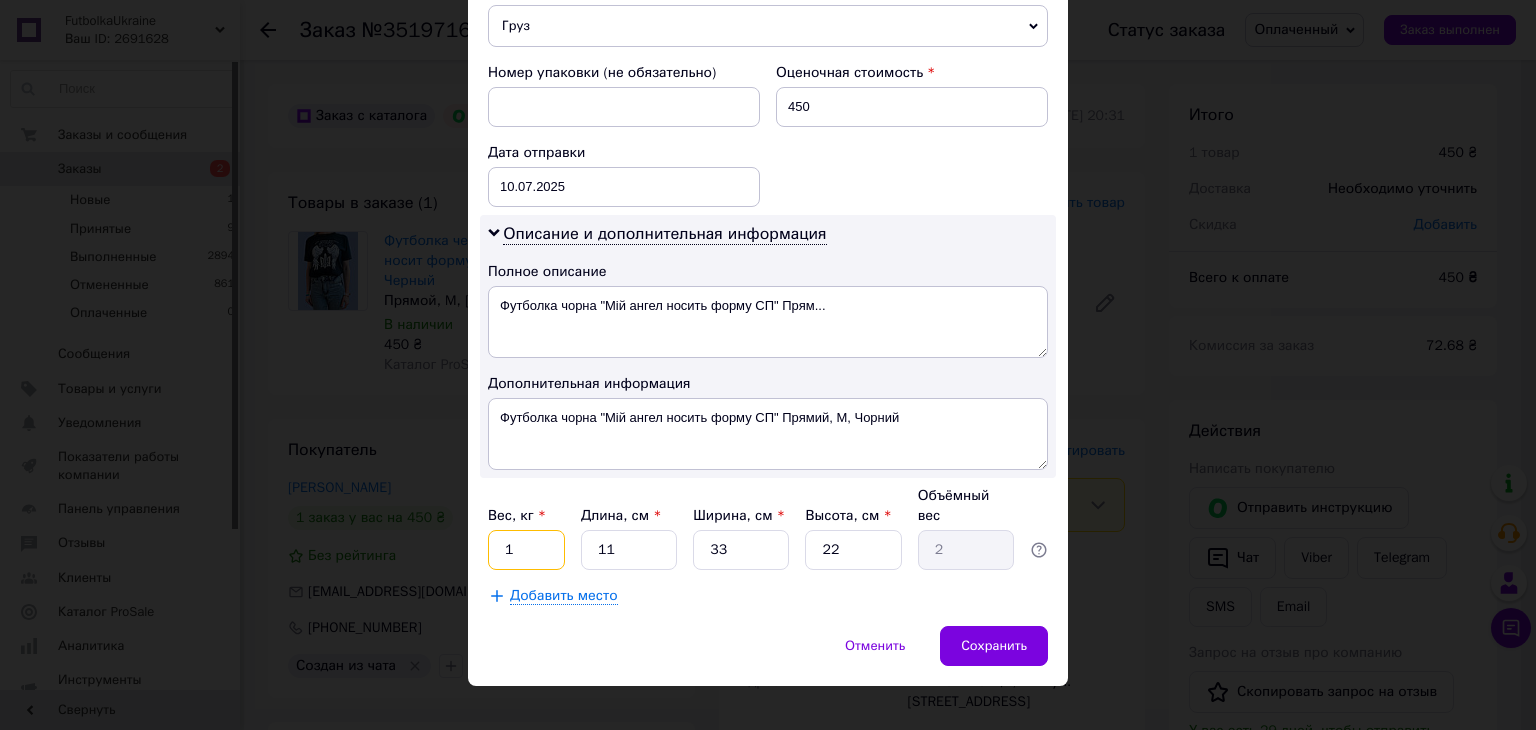 type on "1" 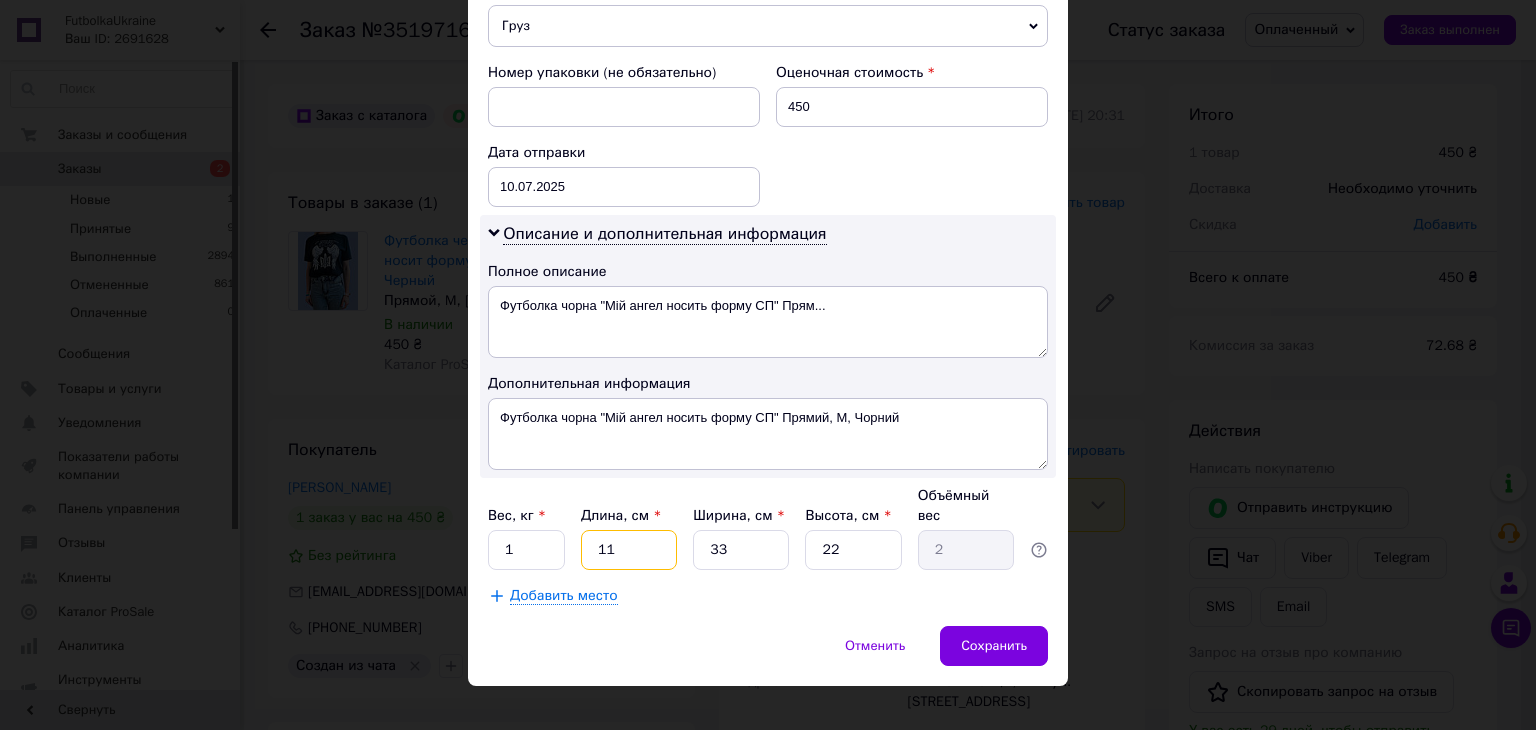 drag, startPoint x: 627, startPoint y: 523, endPoint x: 567, endPoint y: 522, distance: 60.00833 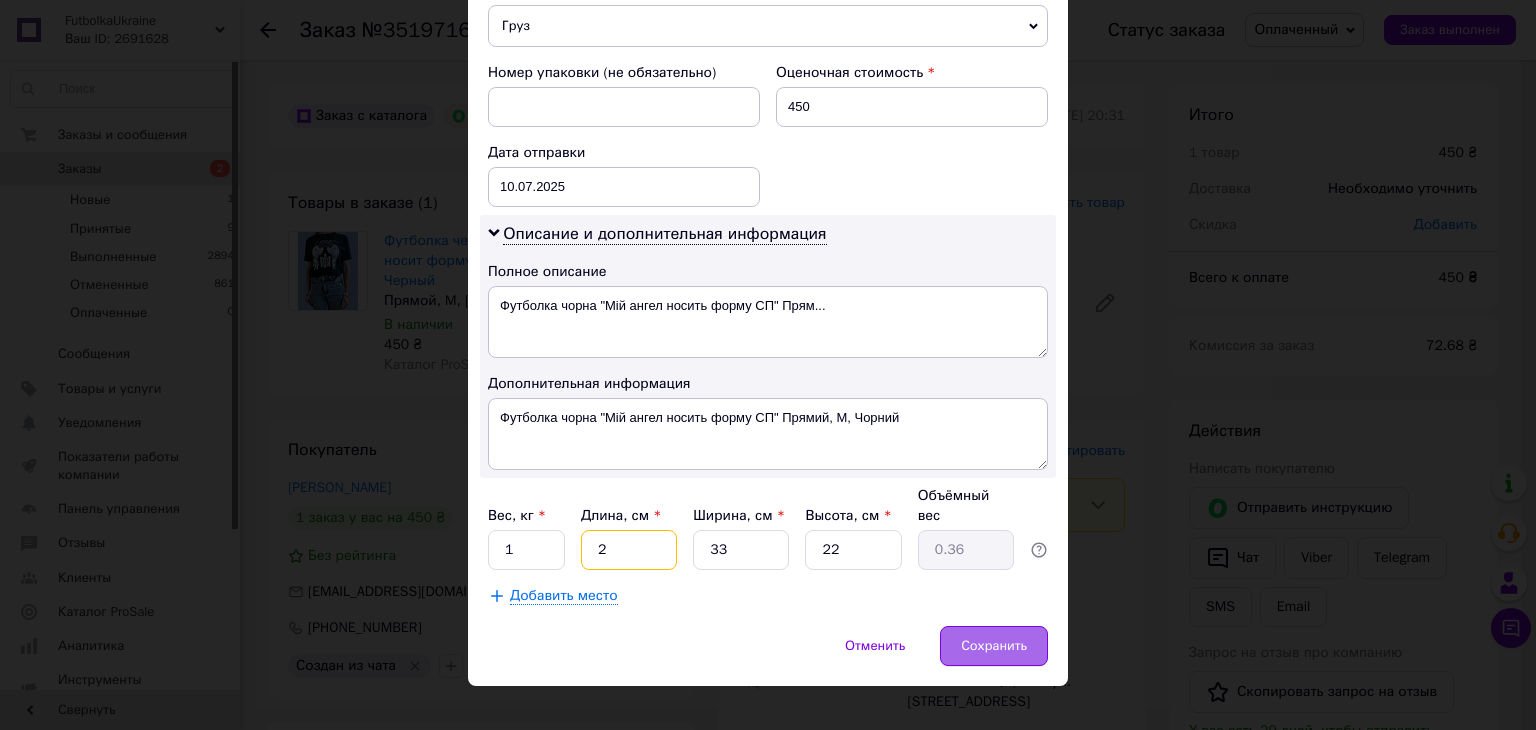 type on "2" 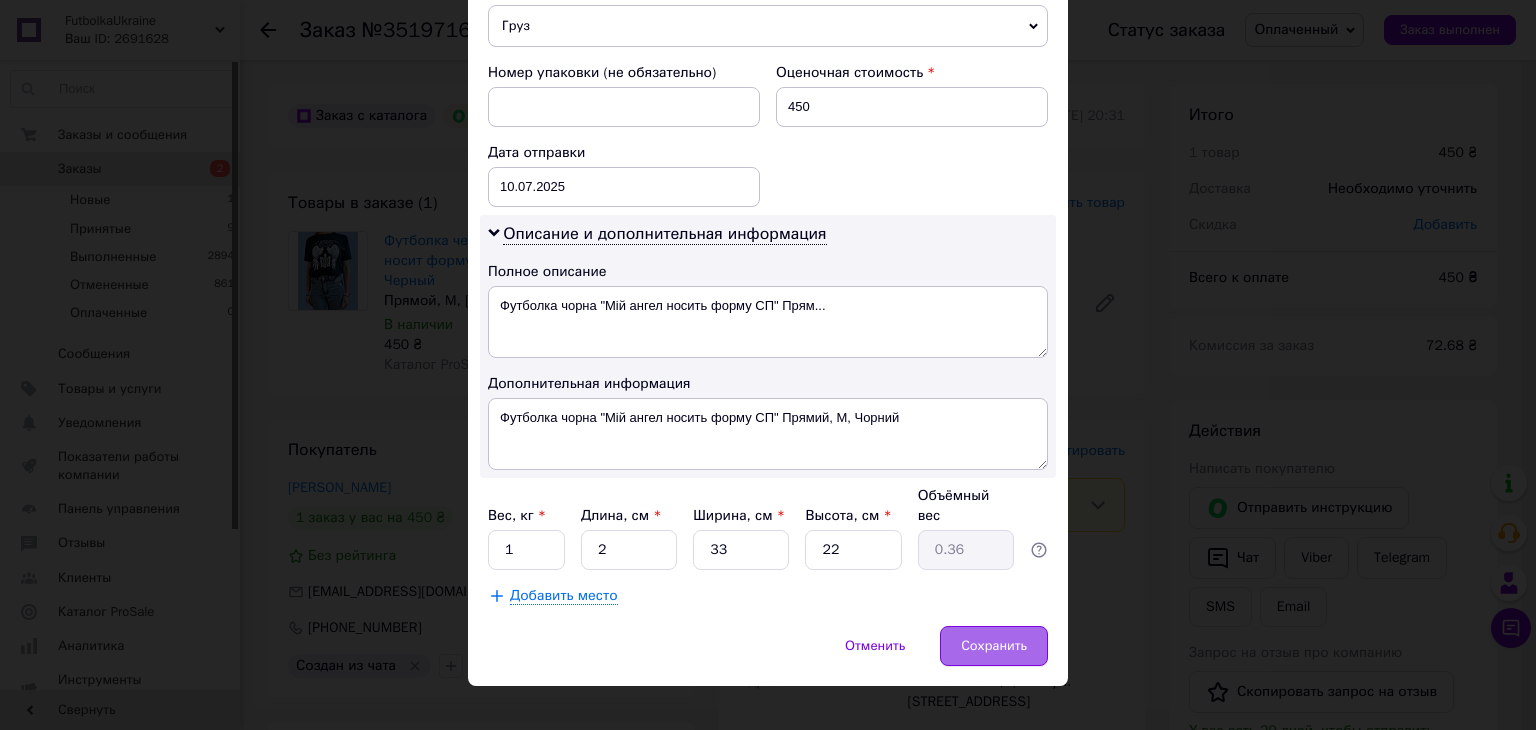 click on "Сохранить" at bounding box center [994, 646] 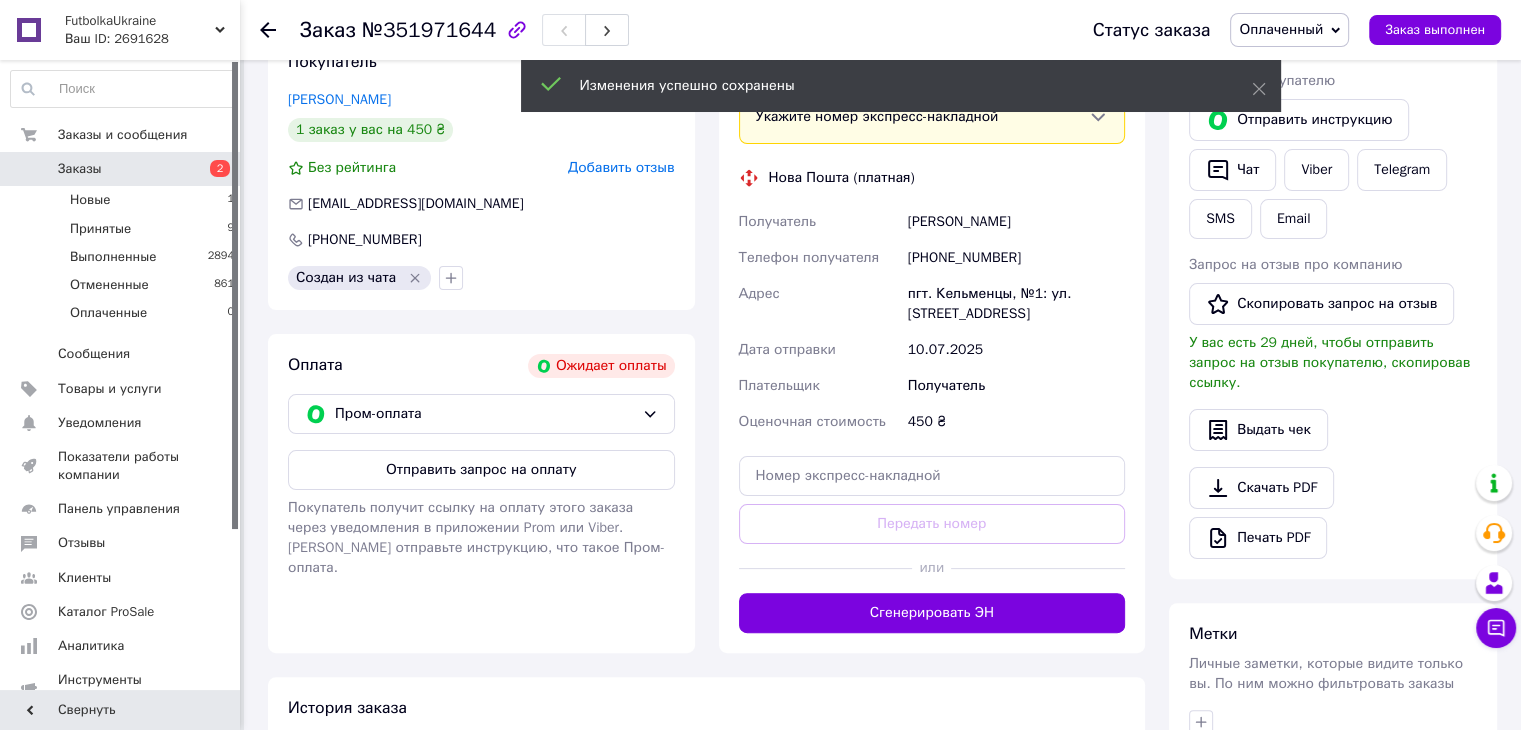 scroll, scrollTop: 400, scrollLeft: 0, axis: vertical 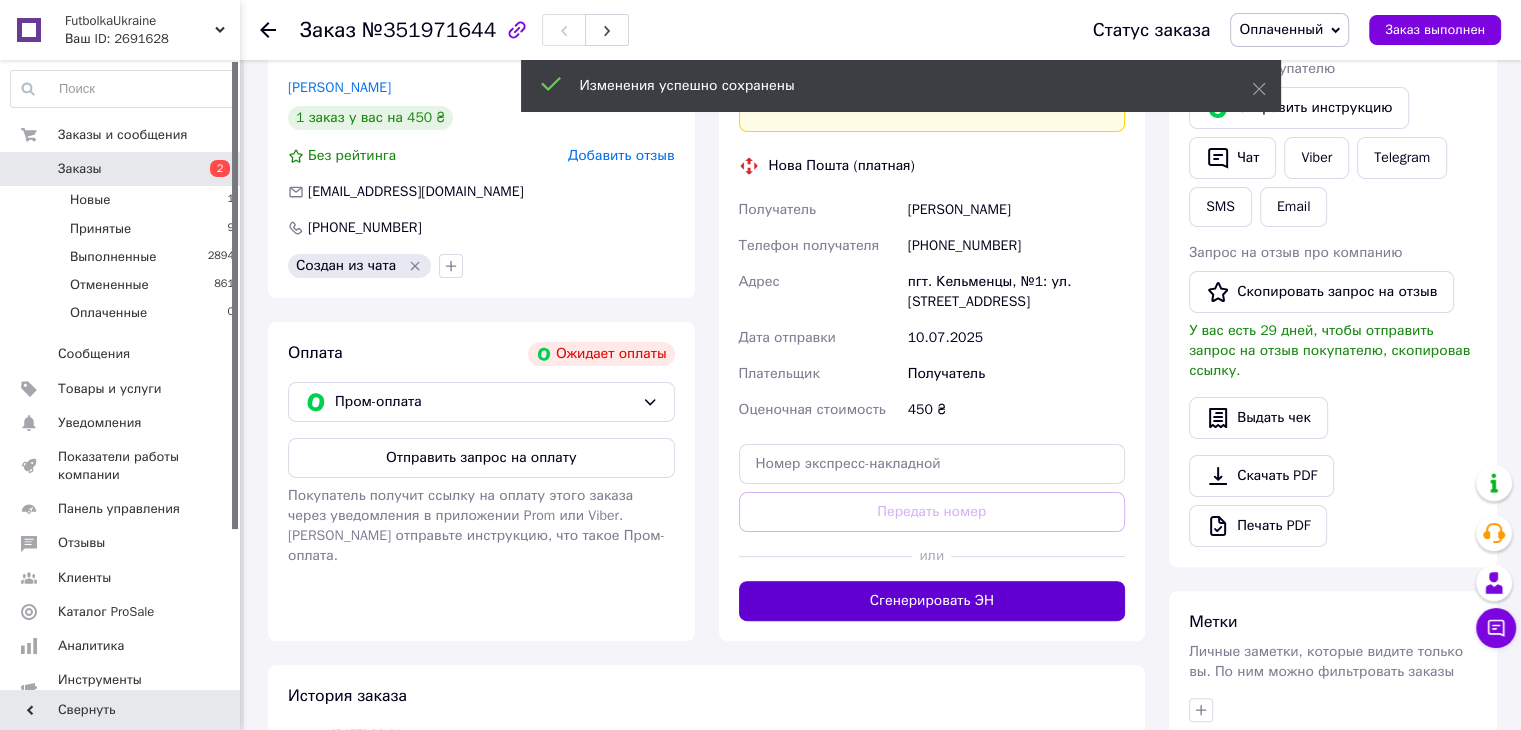 click on "Сгенерировать ЭН" at bounding box center (932, 601) 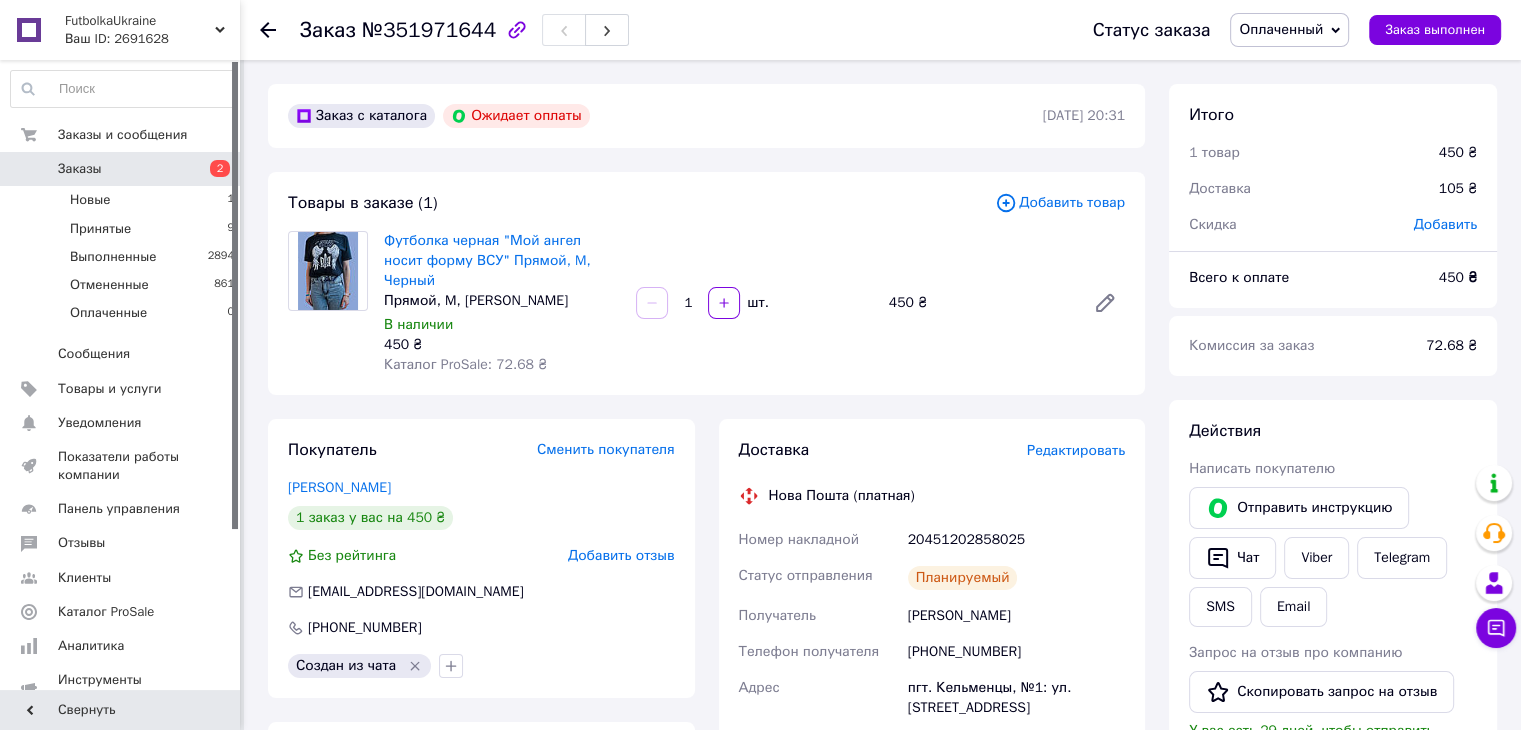 scroll, scrollTop: 200, scrollLeft: 0, axis: vertical 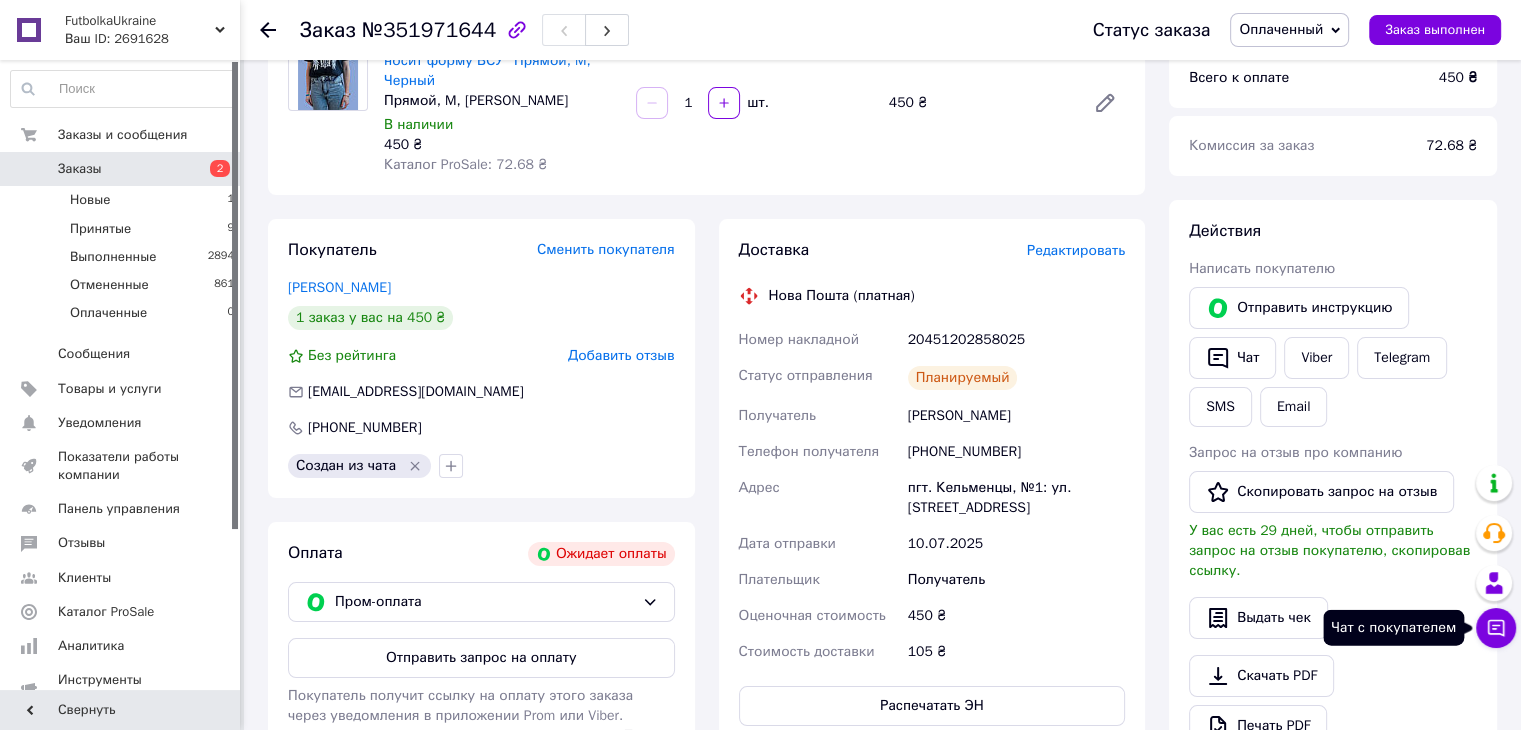 click 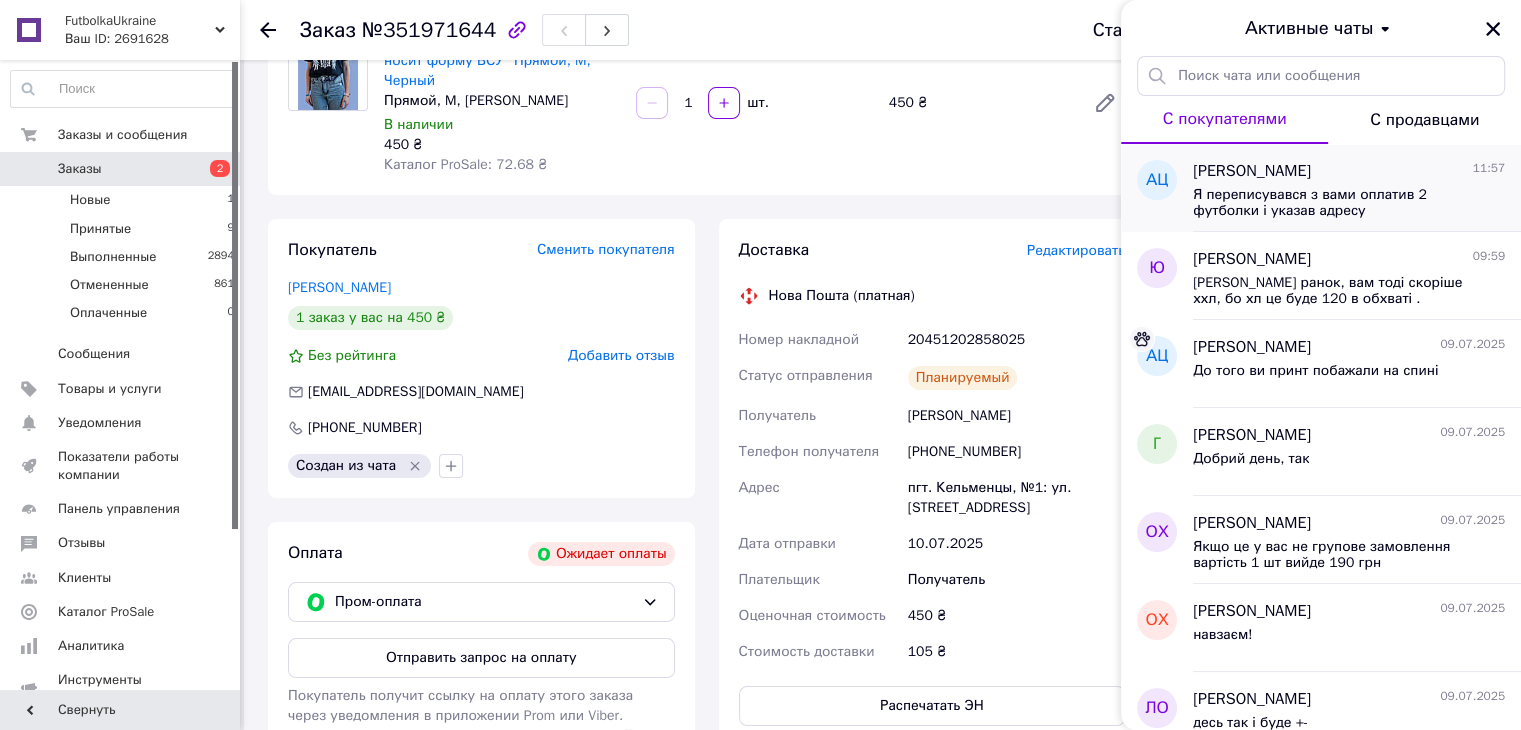 click on "Я переписувався з вами оплатив 2 футболки і указав адресу" at bounding box center (1335, 203) 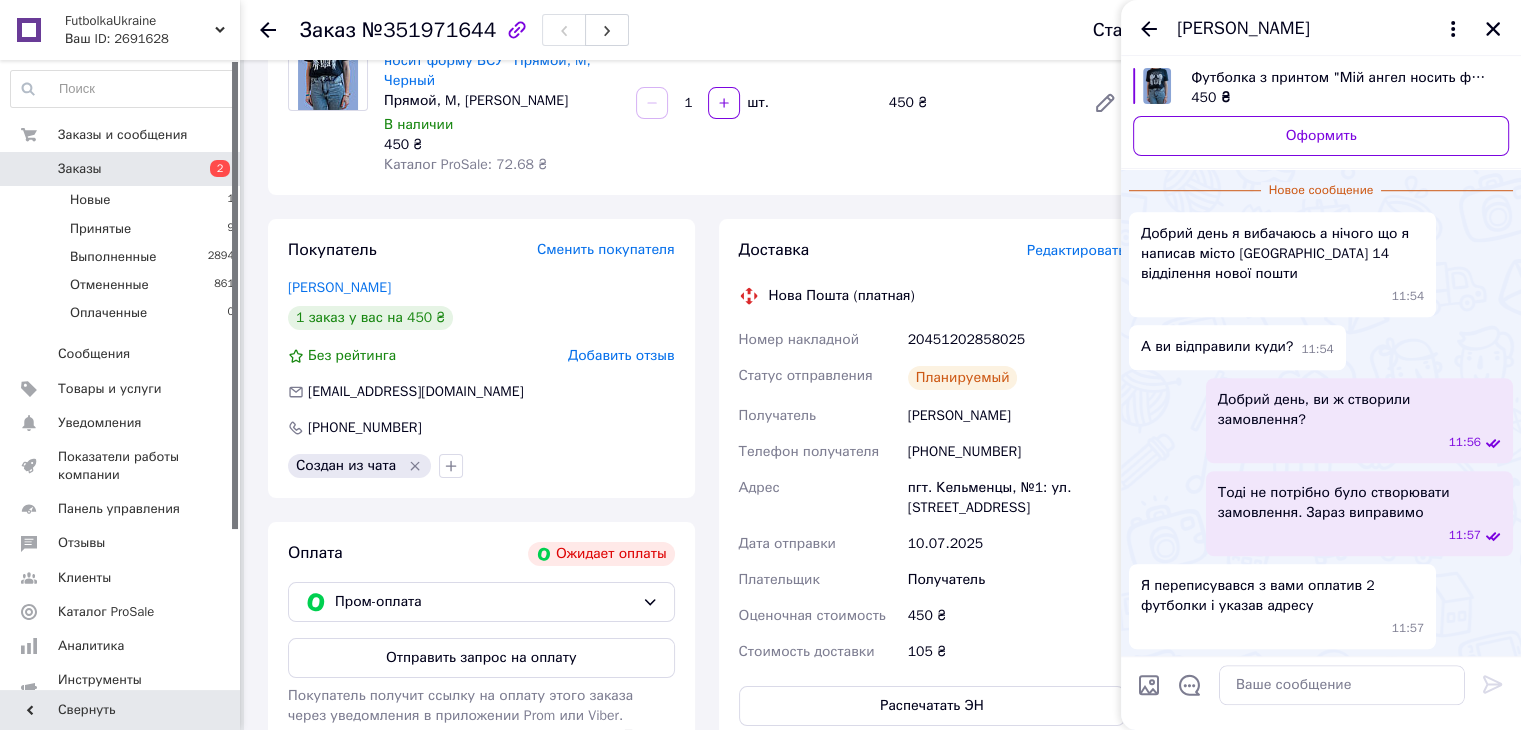 scroll, scrollTop: 1367, scrollLeft: 0, axis: vertical 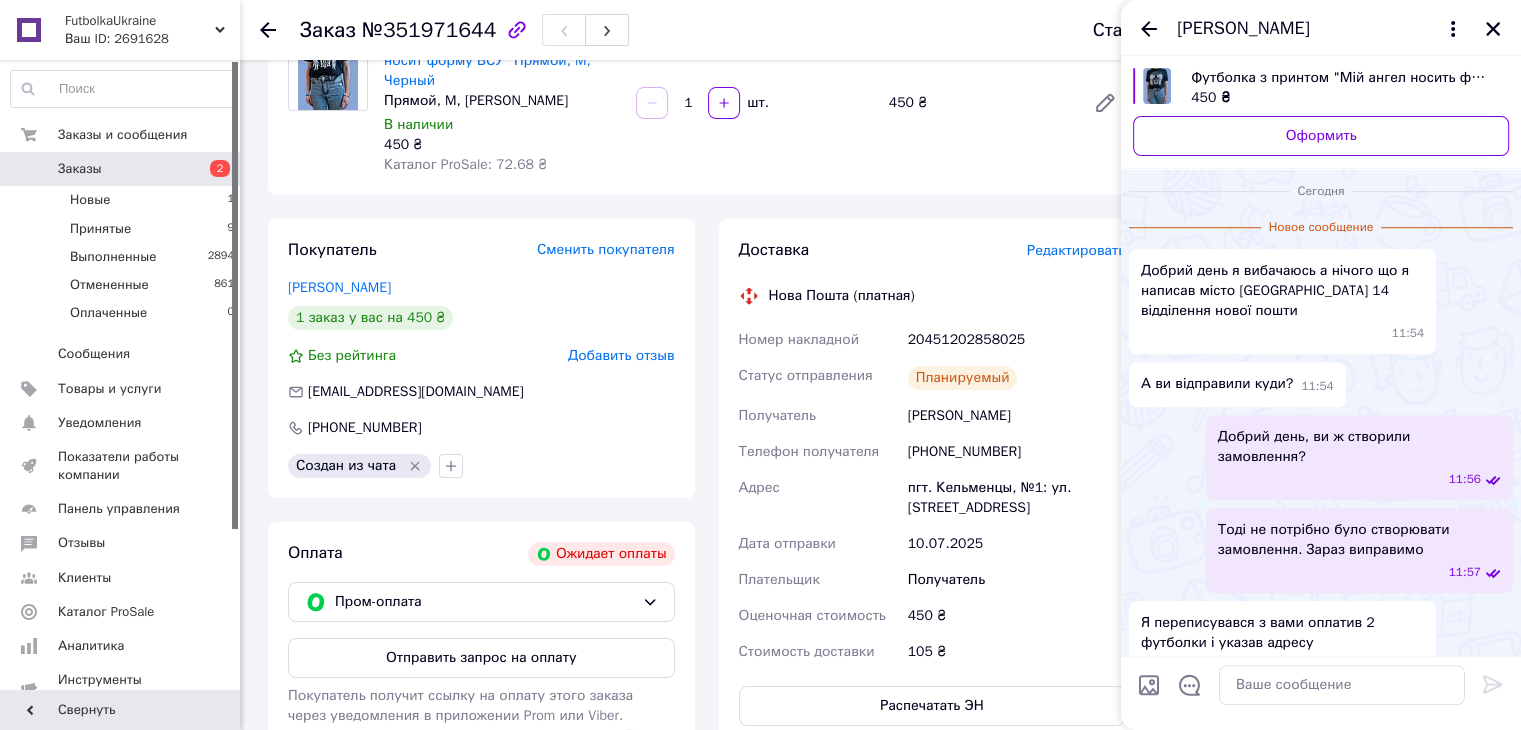 click on "Нова Пошта (платная)" at bounding box center [932, 296] 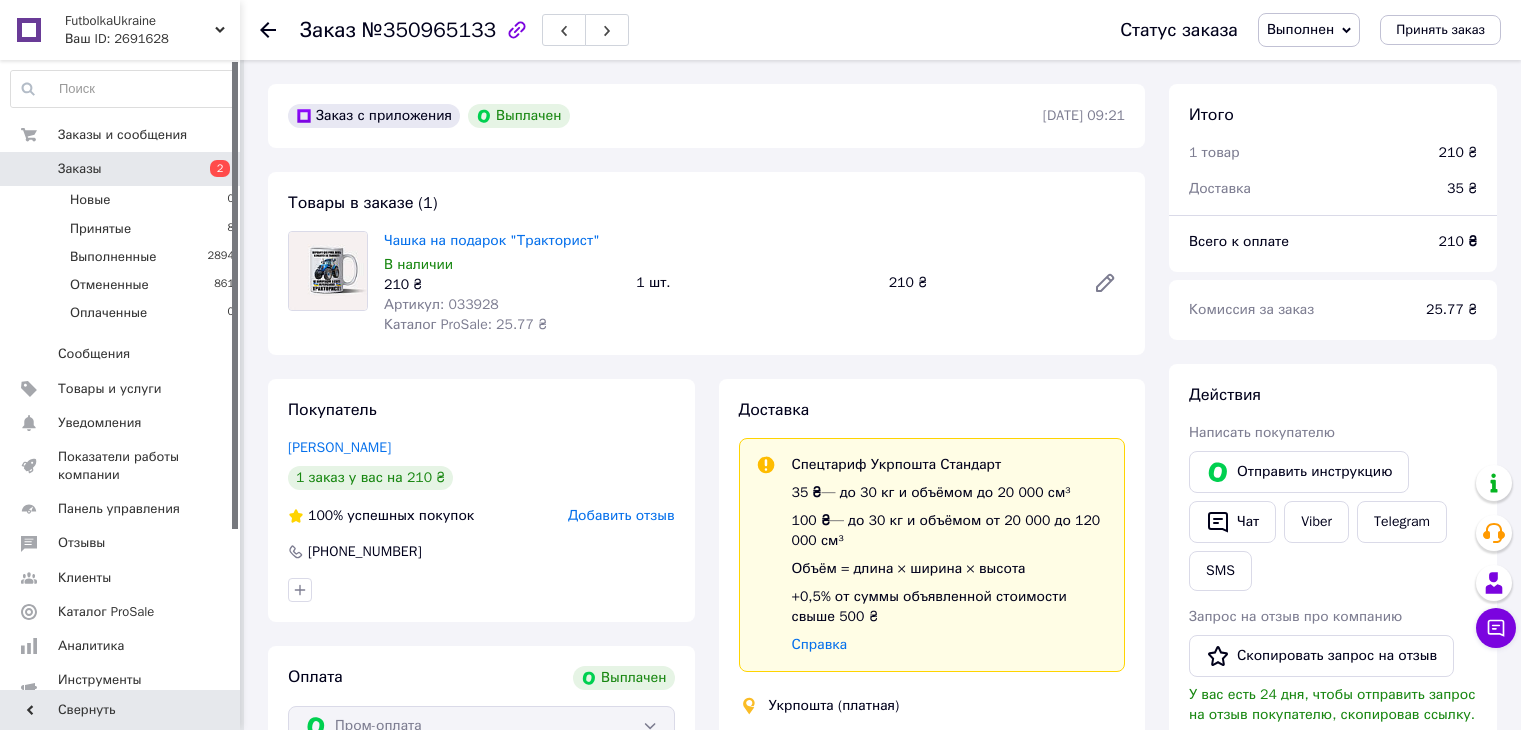 scroll, scrollTop: 184, scrollLeft: 0, axis: vertical 